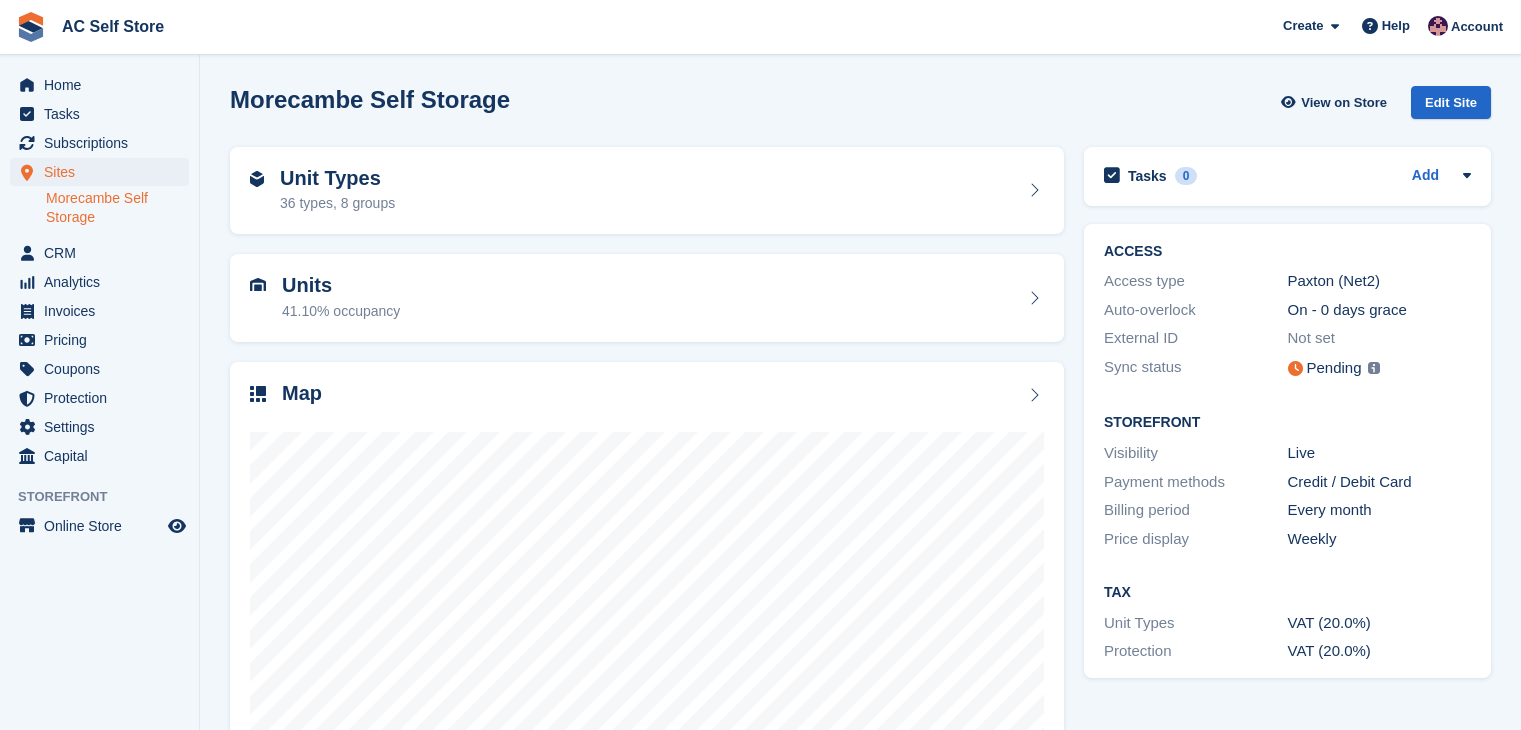 scroll, scrollTop: 0, scrollLeft: 0, axis: both 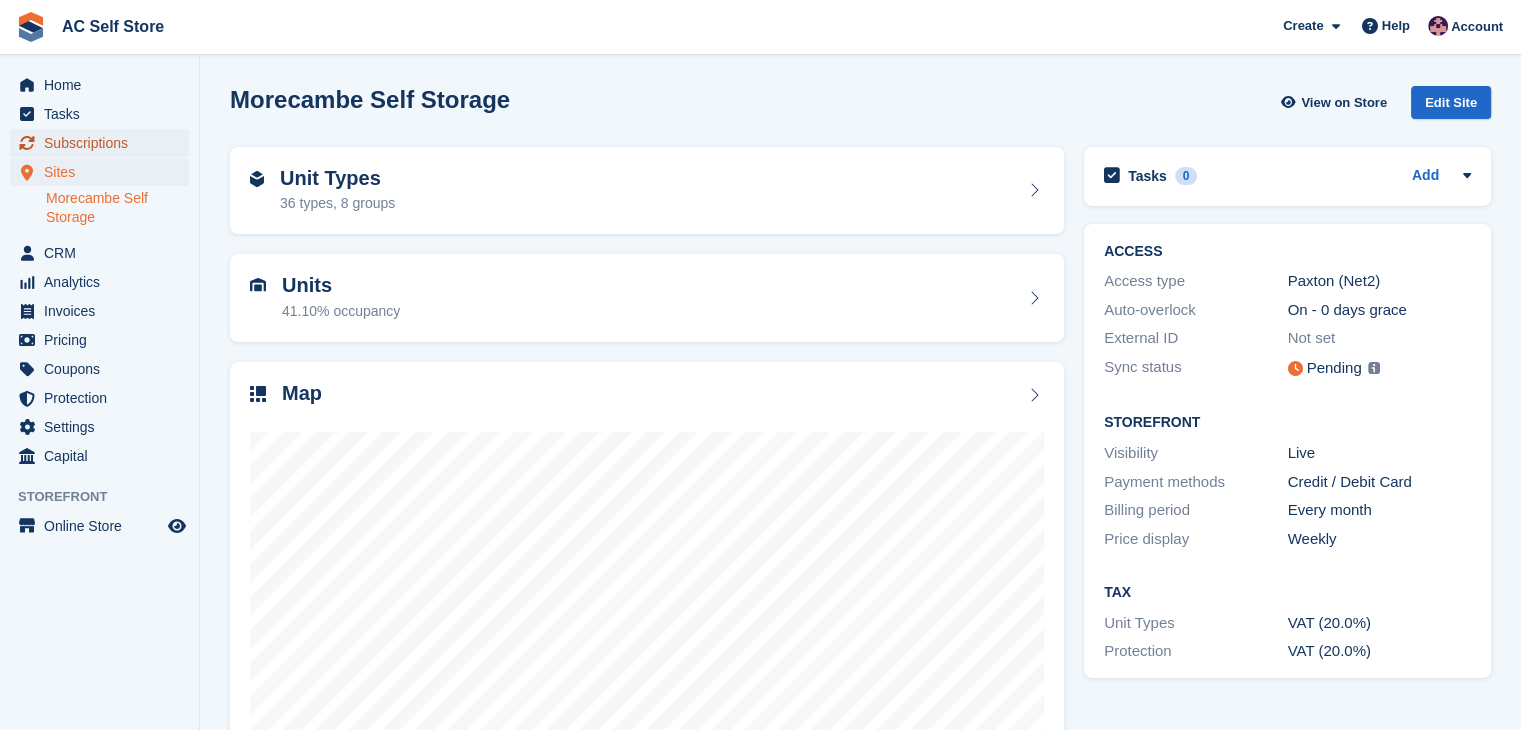 click on "Subscriptions" at bounding box center [104, 143] 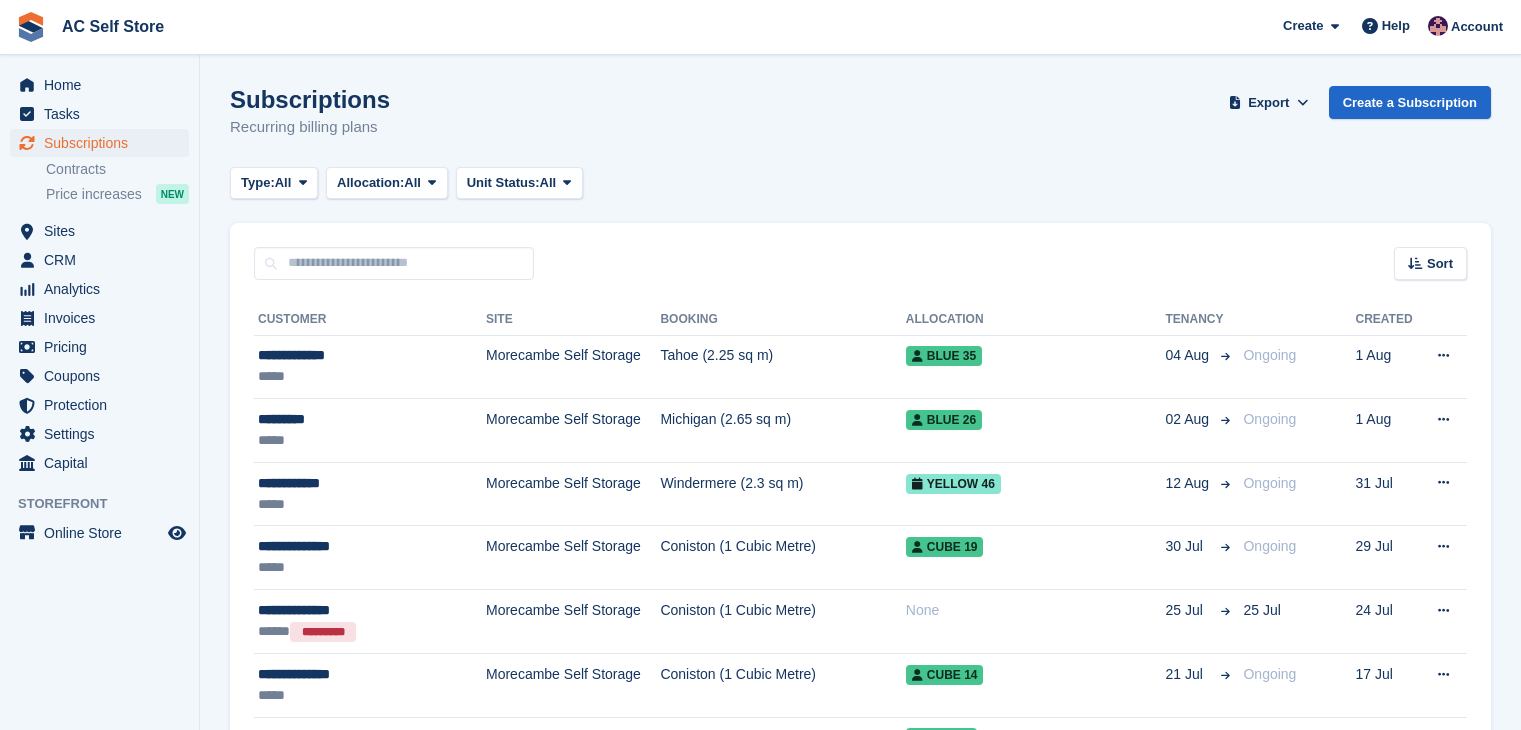 scroll, scrollTop: 0, scrollLeft: 0, axis: both 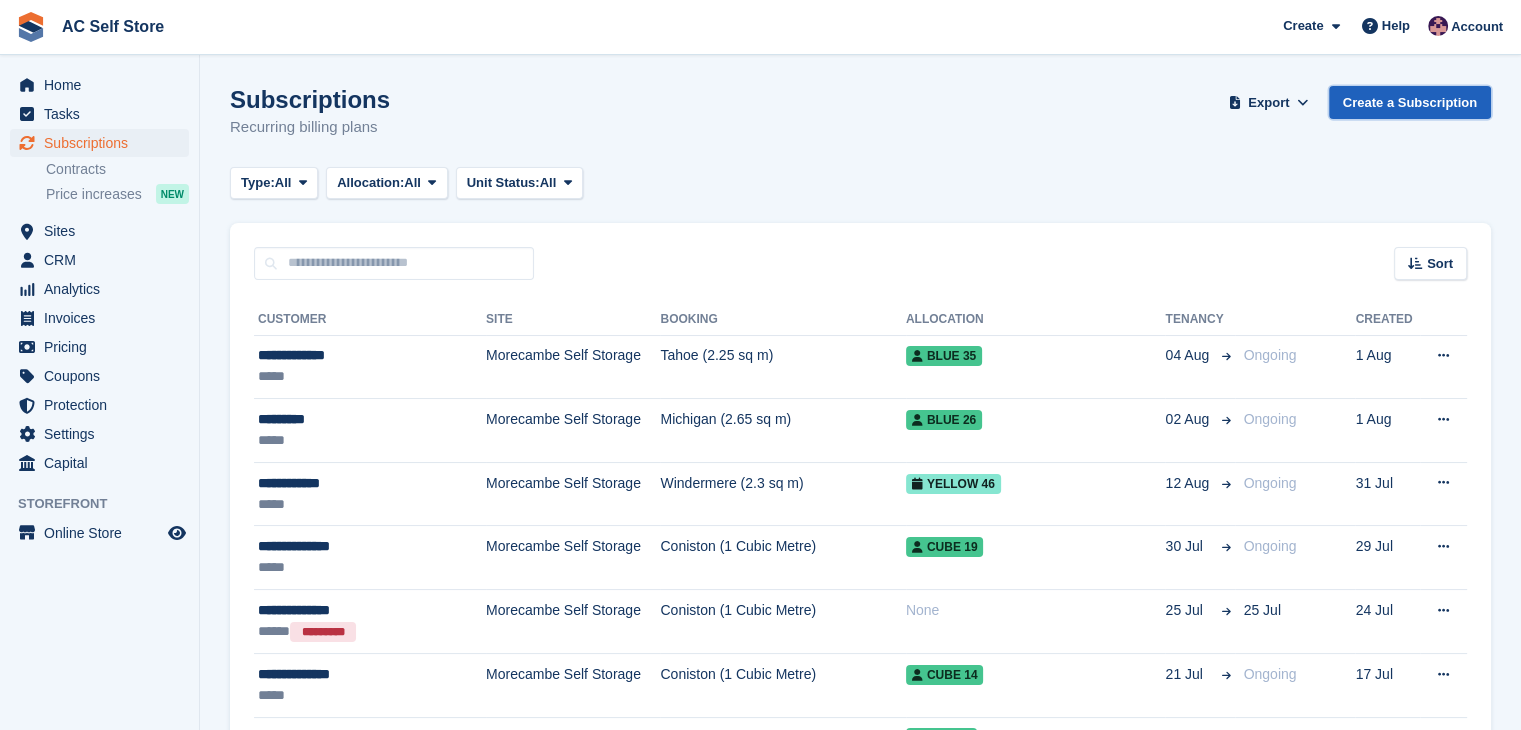 click on "Create a Subscription" at bounding box center (1410, 102) 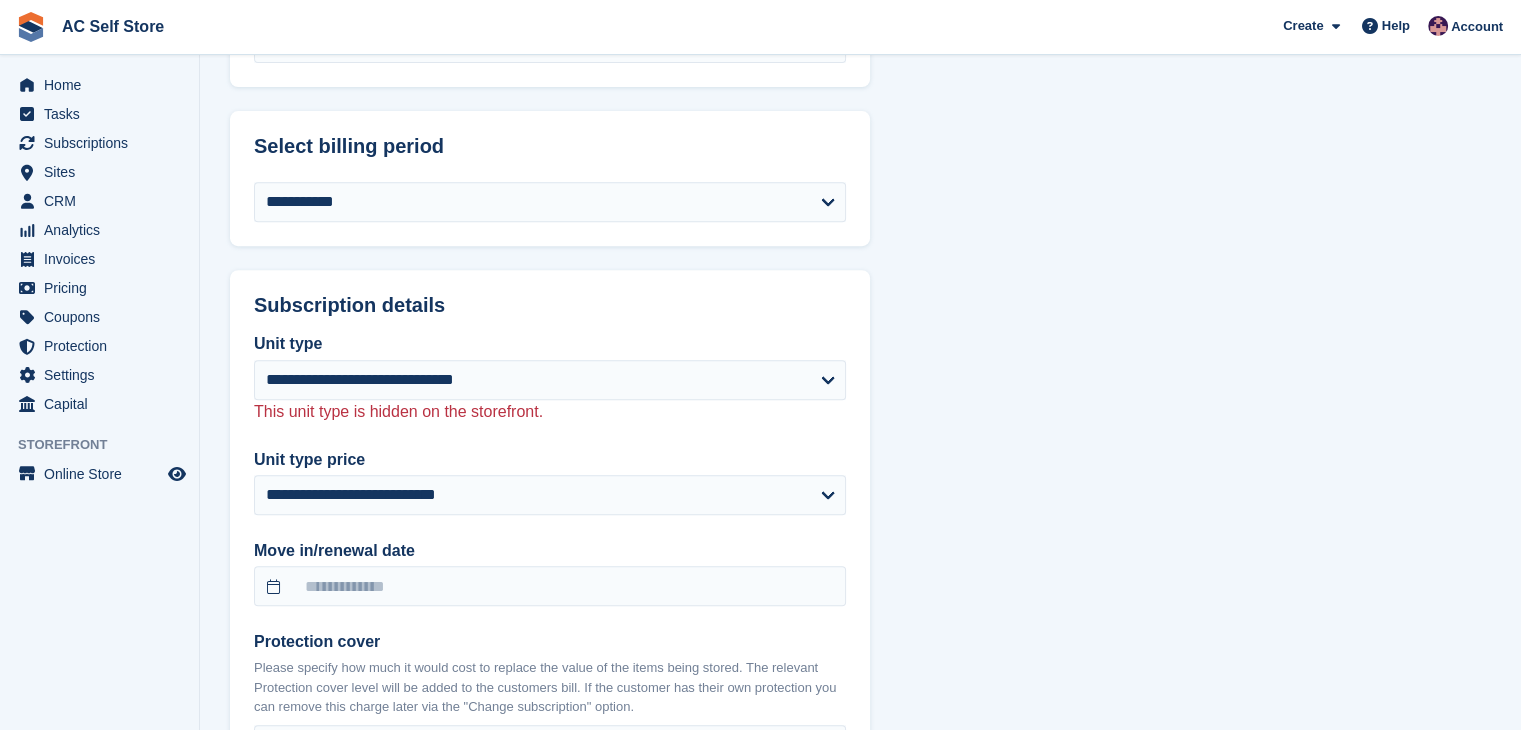 scroll, scrollTop: 900, scrollLeft: 0, axis: vertical 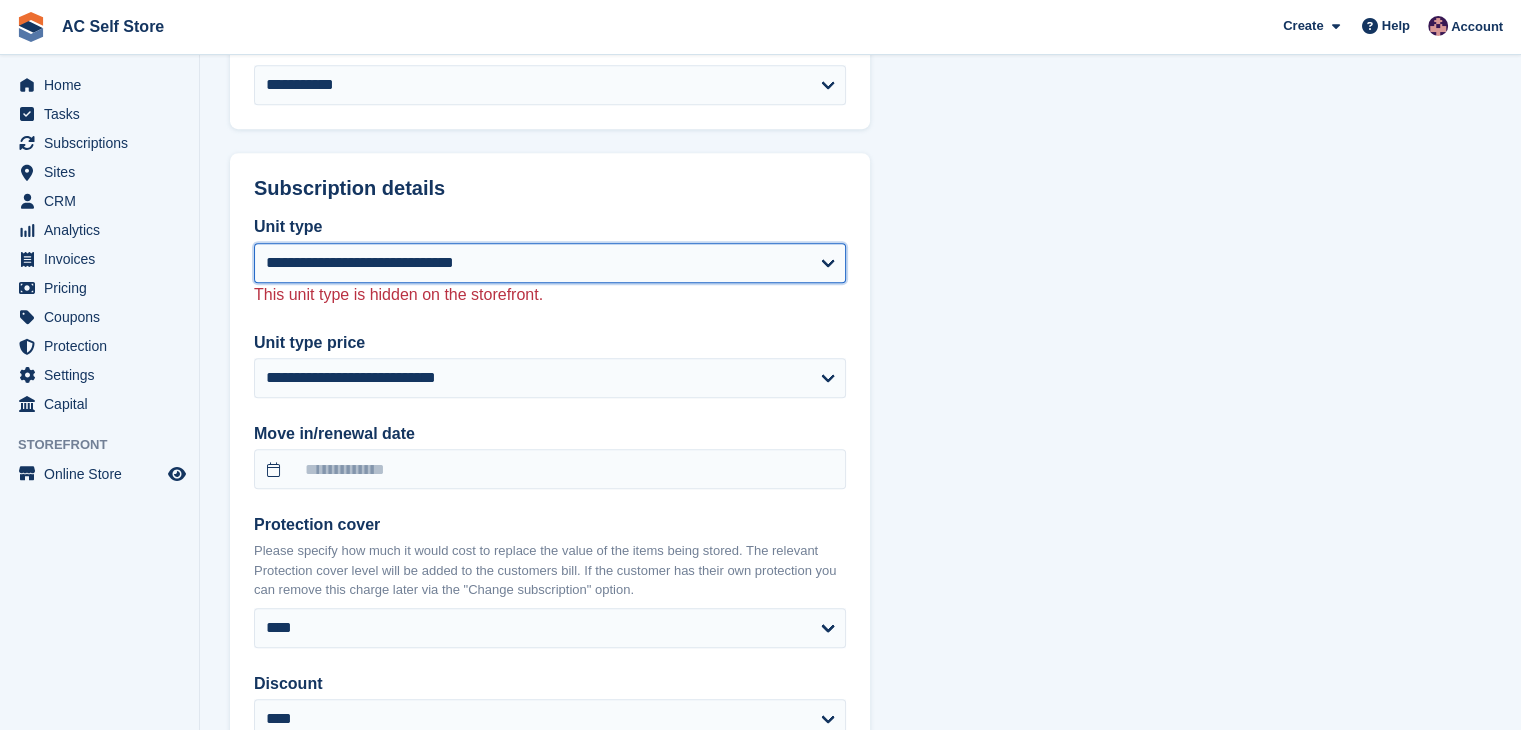 click on "**********" at bounding box center [550, 263] 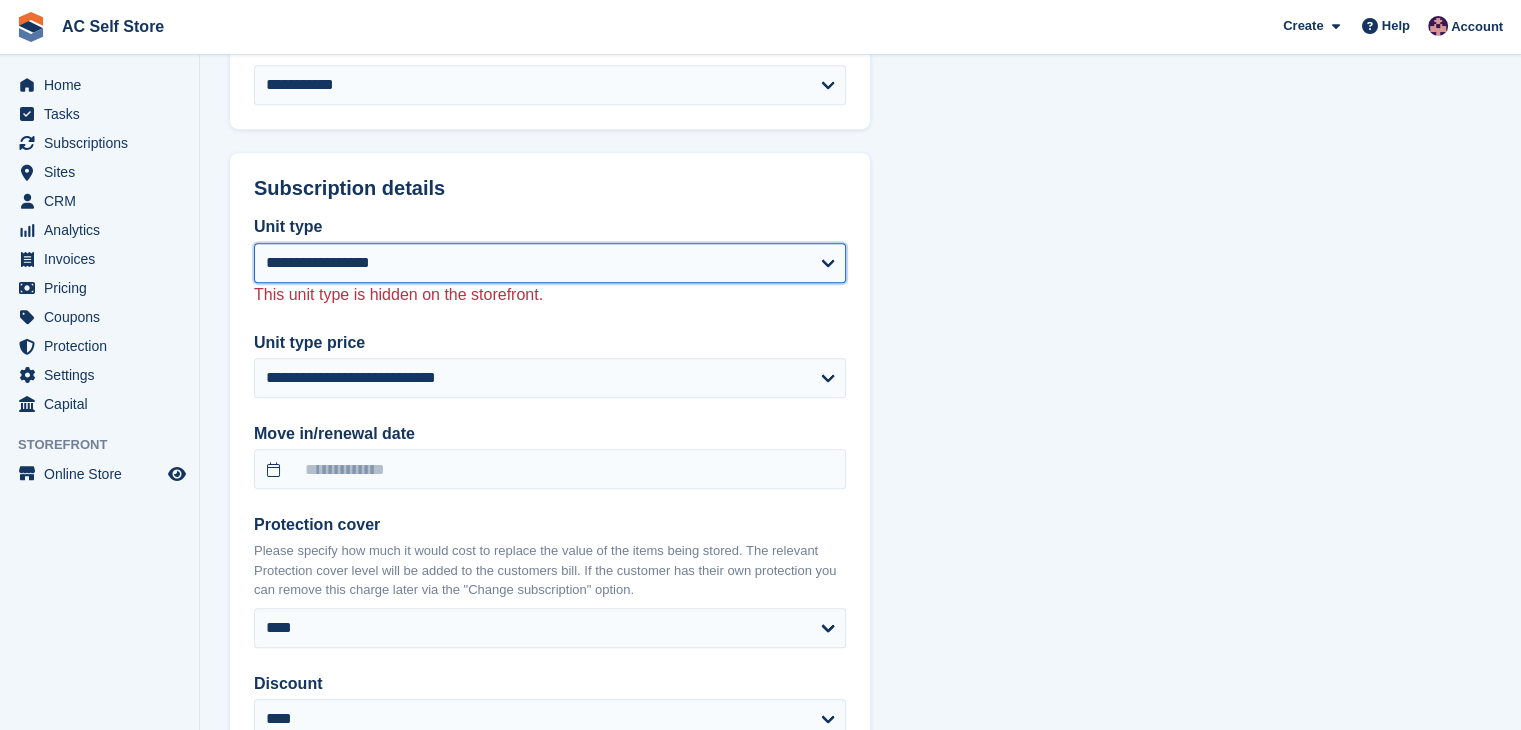click on "**********" at bounding box center [550, 263] 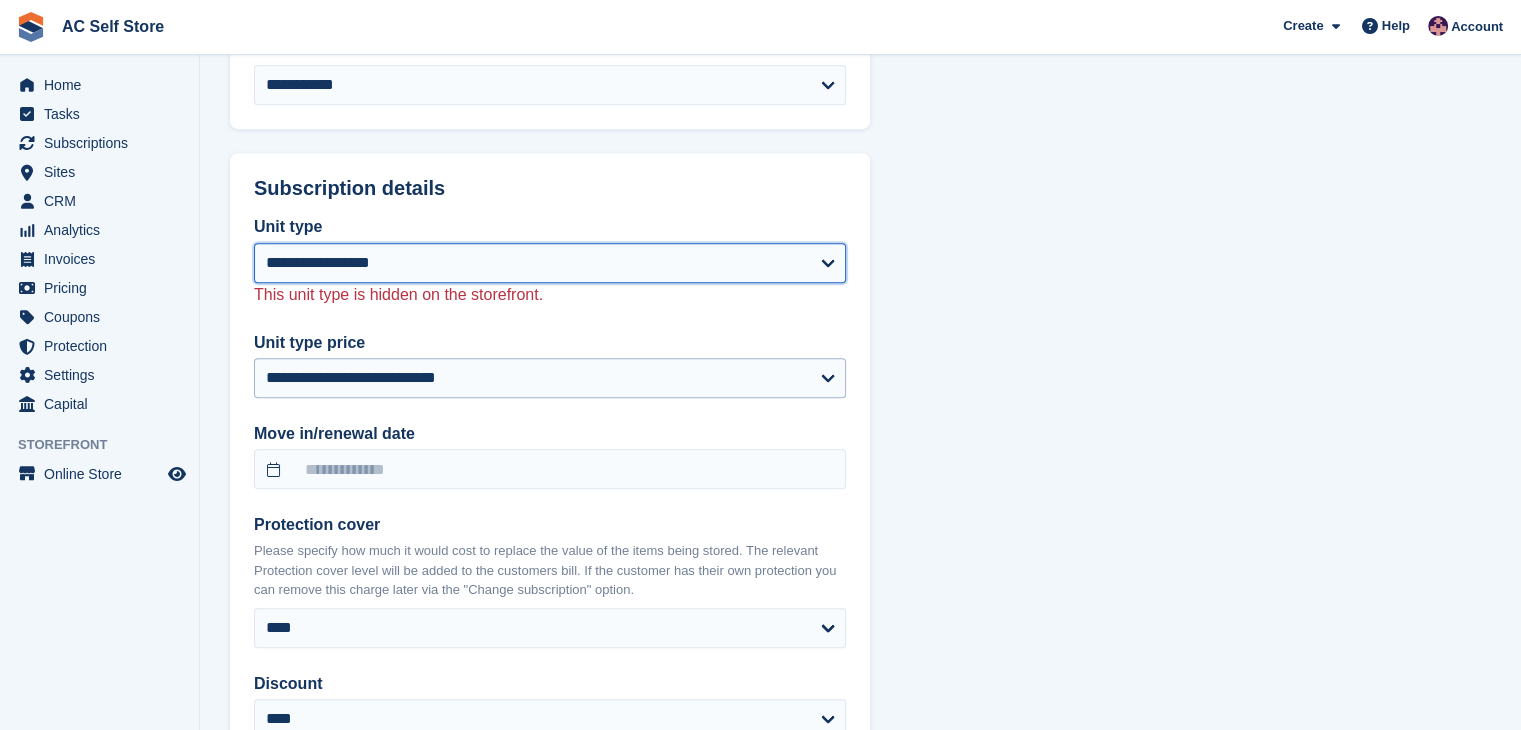 select 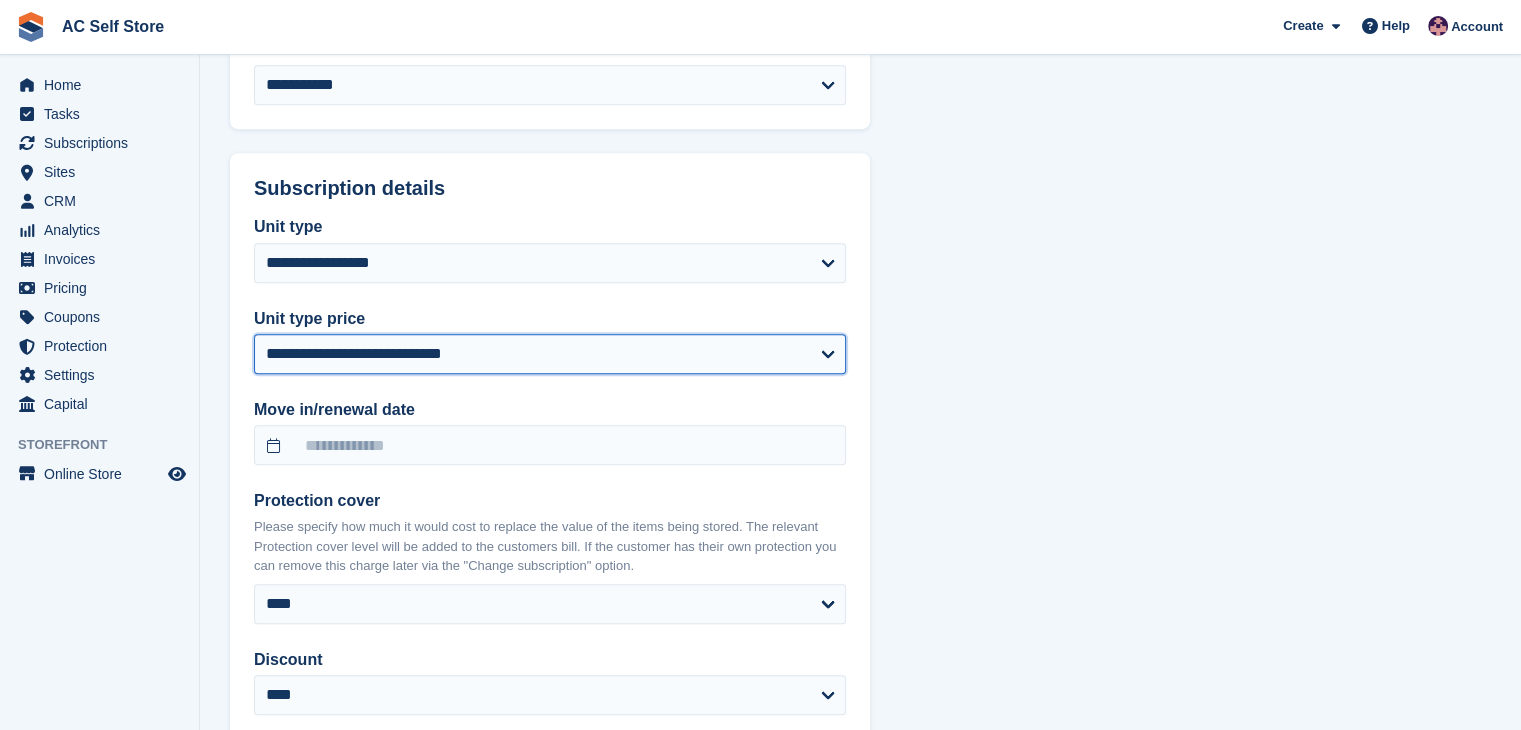 click on "**********" at bounding box center [550, 354] 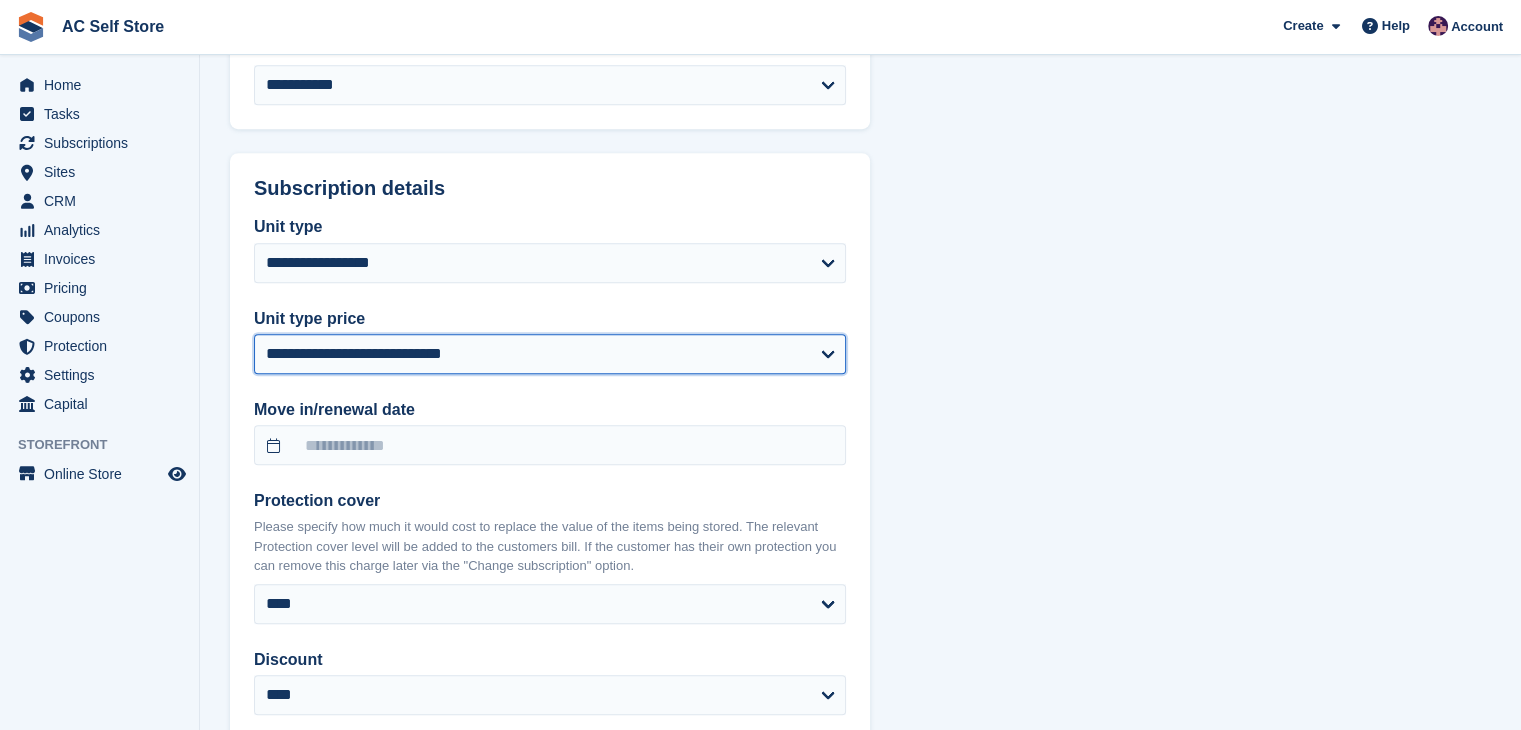 select on "*****" 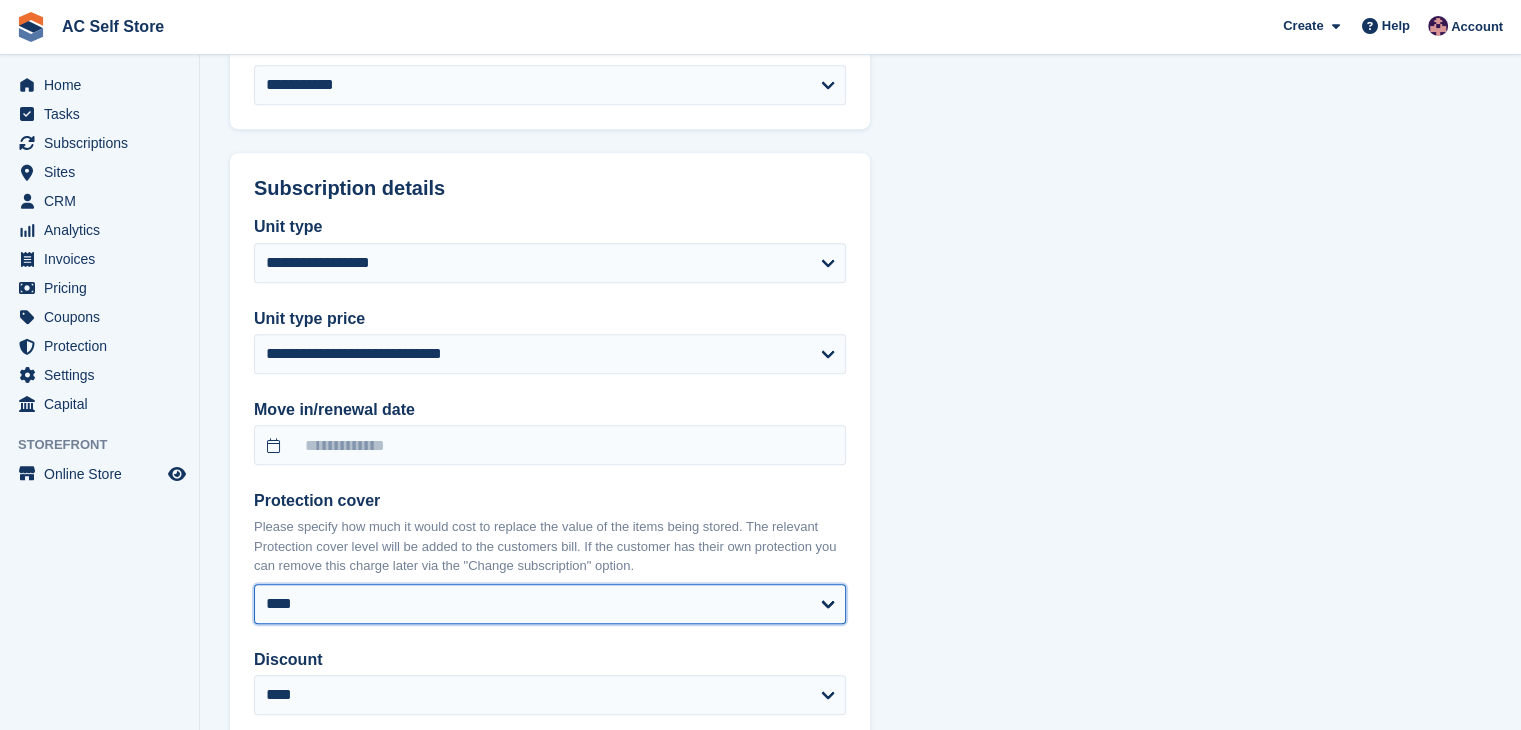 click on "****
******
******
*******
*******
*******
*******" at bounding box center (550, 604) 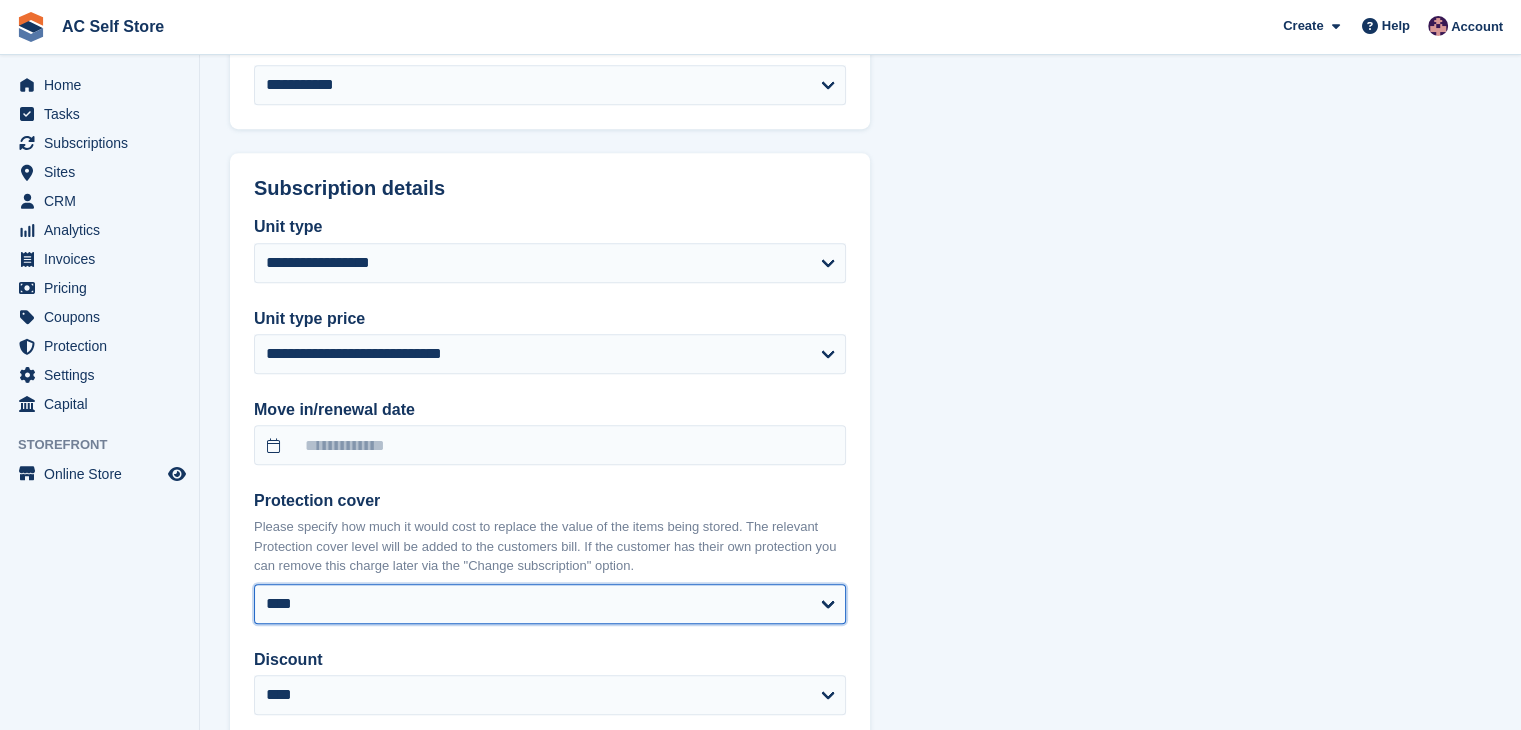 select on "*****" 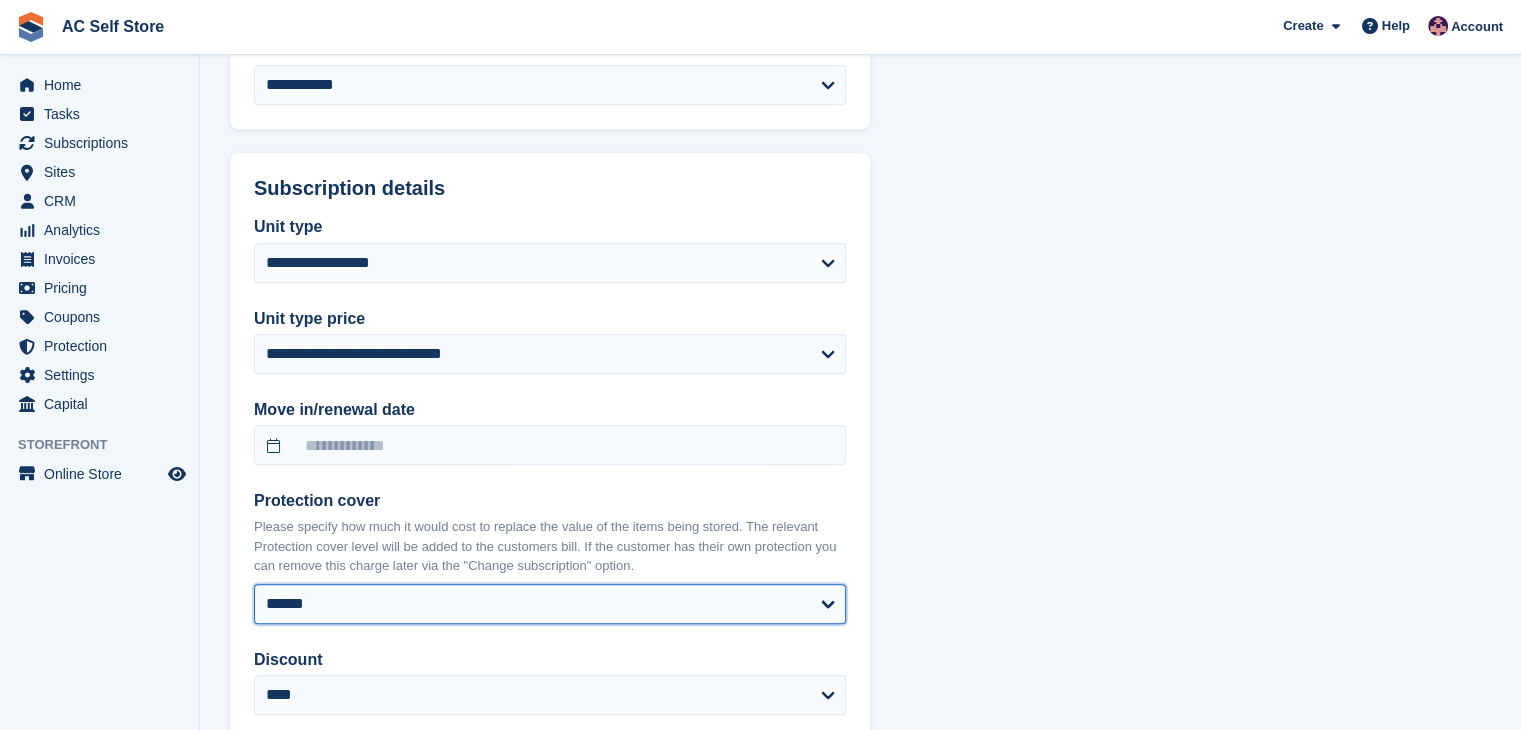 click on "****
******
******
*******
*******
*******
*******" at bounding box center (550, 604) 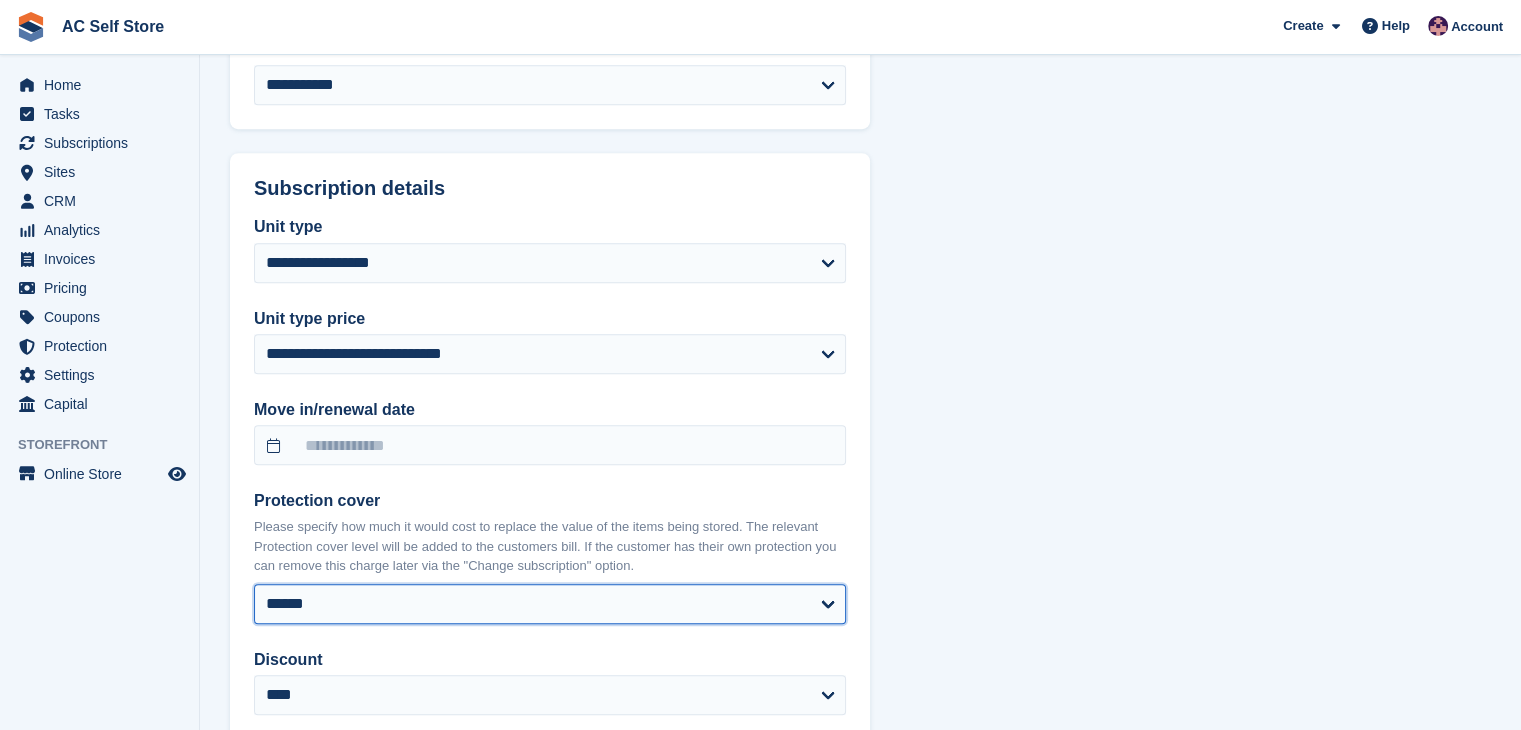 select 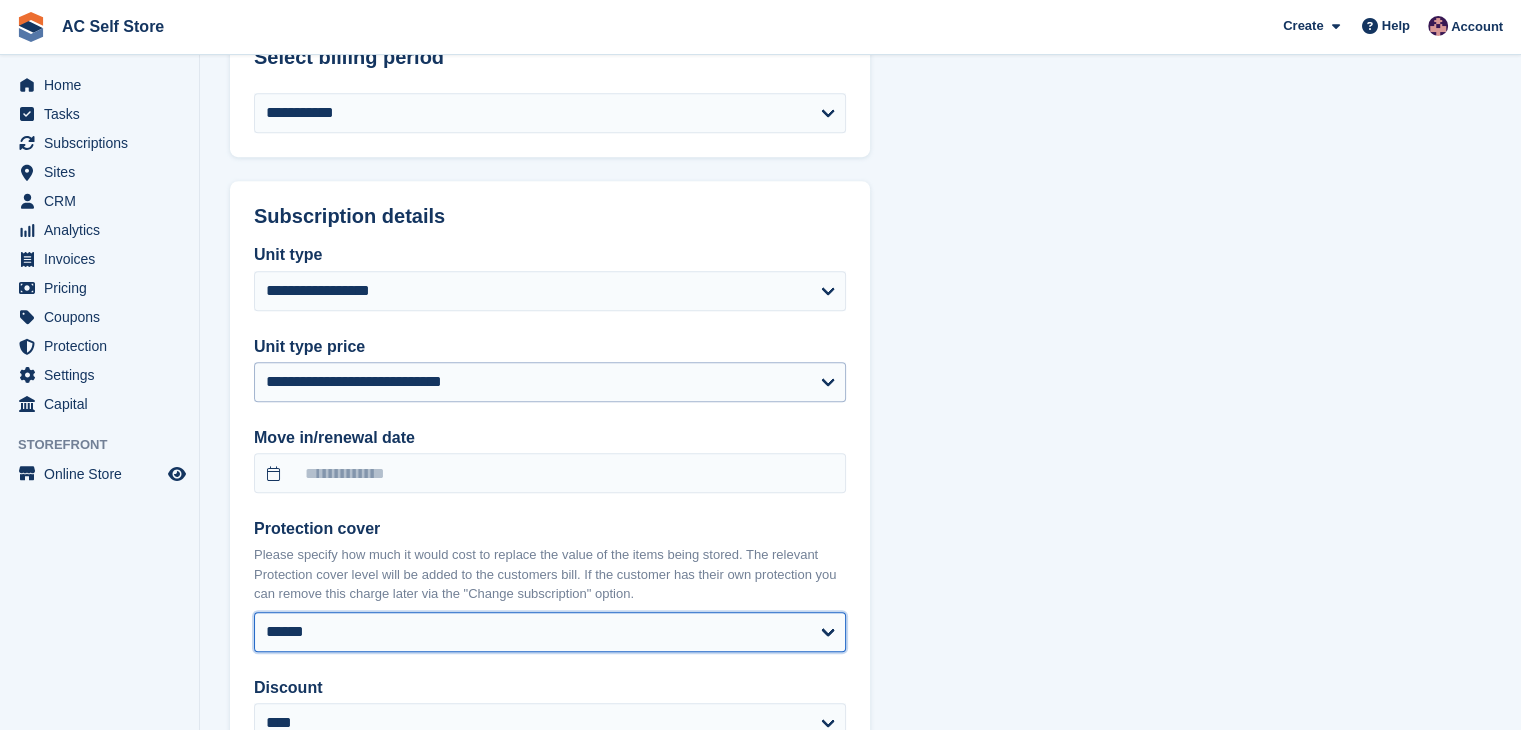 scroll, scrollTop: 1124, scrollLeft: 0, axis: vertical 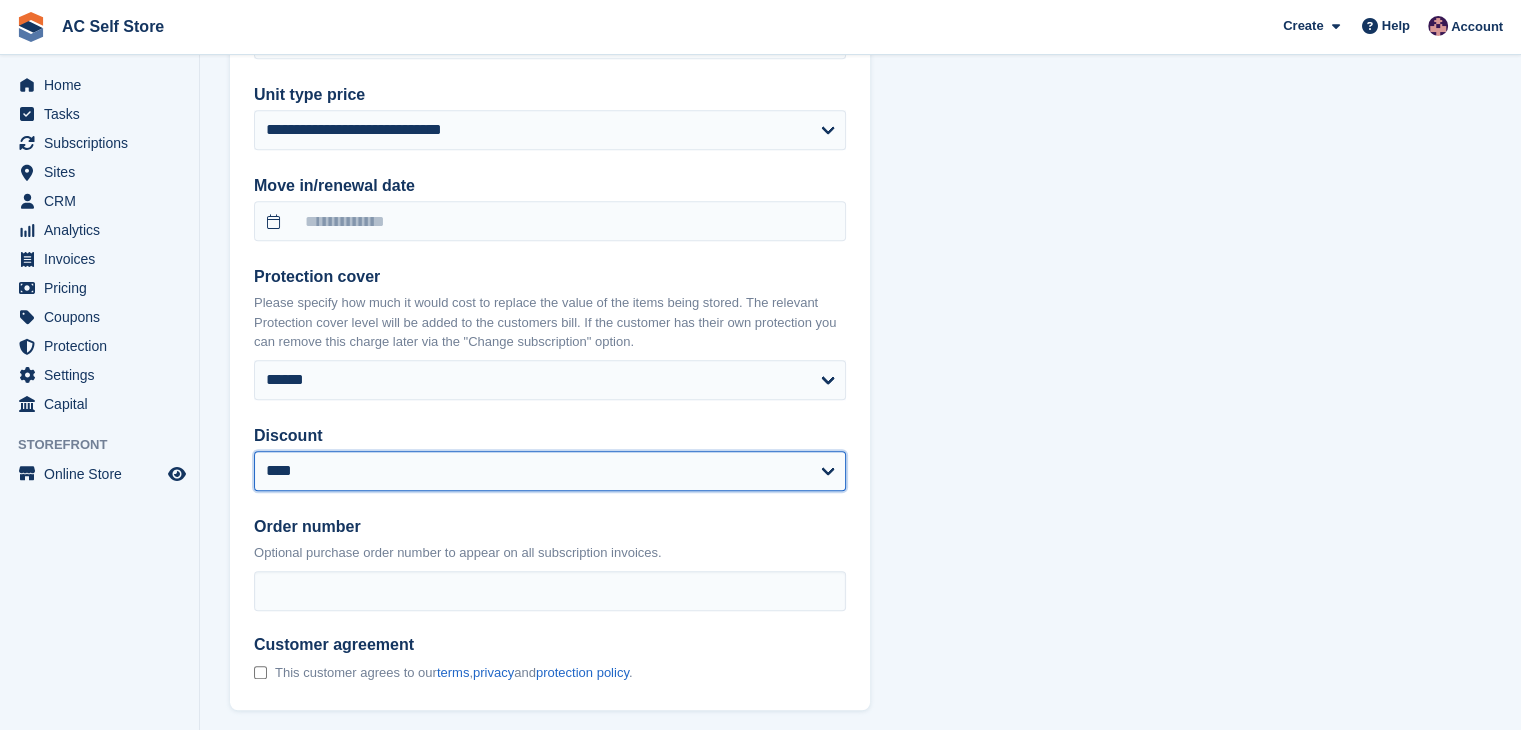 click on "**********" at bounding box center (550, 471) 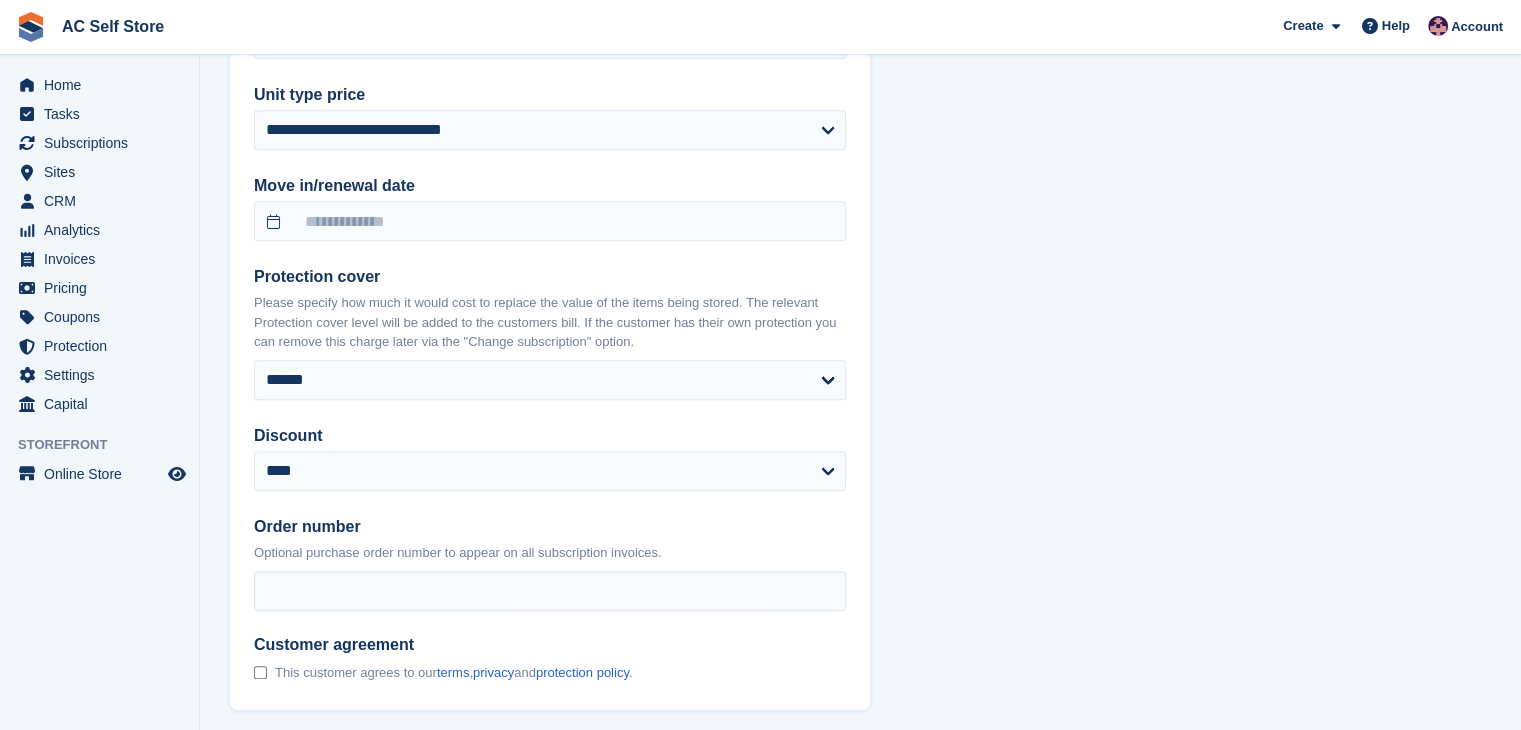 drag, startPoint x: 1293, startPoint y: 429, endPoint x: 804, endPoint y: 494, distance: 493.30112 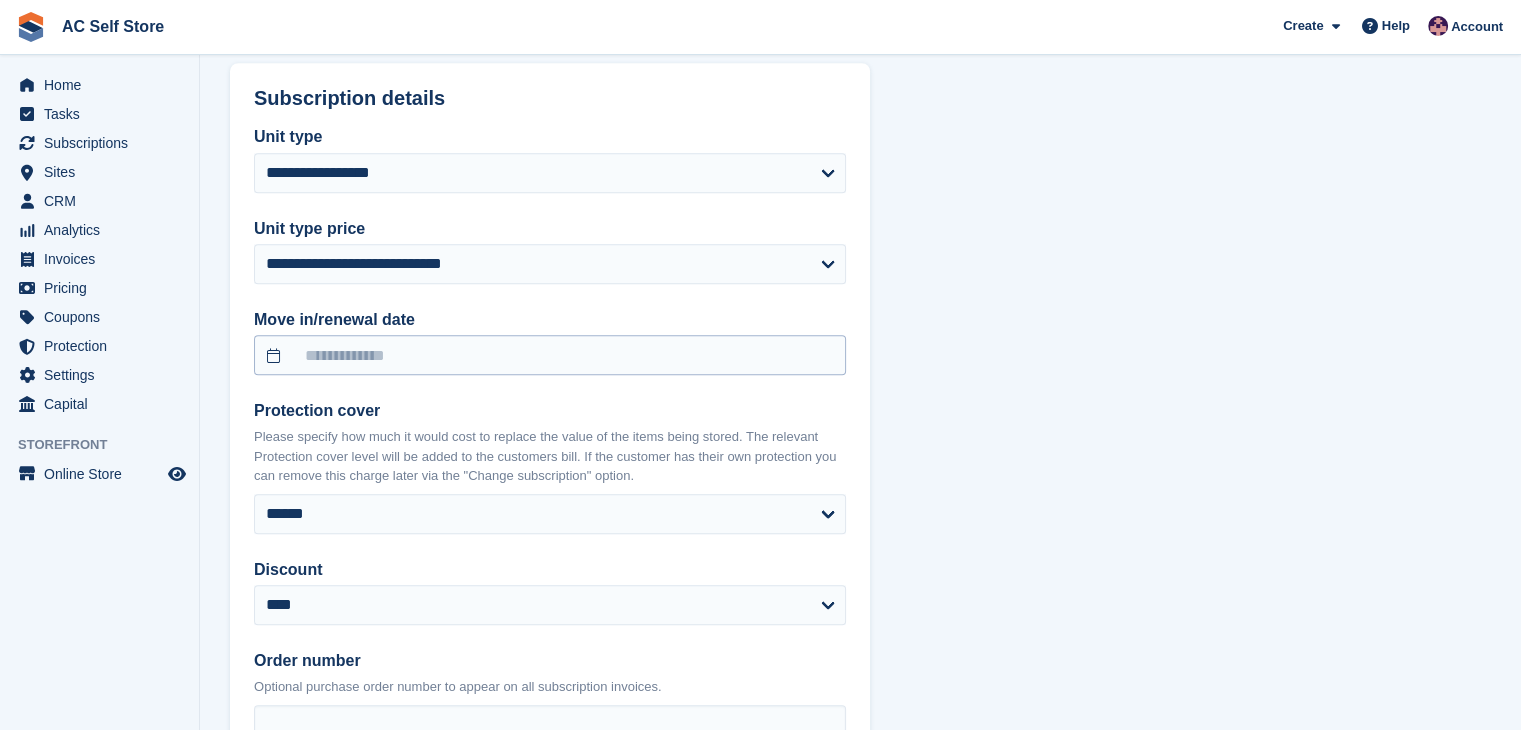 scroll, scrollTop: 1124, scrollLeft: 0, axis: vertical 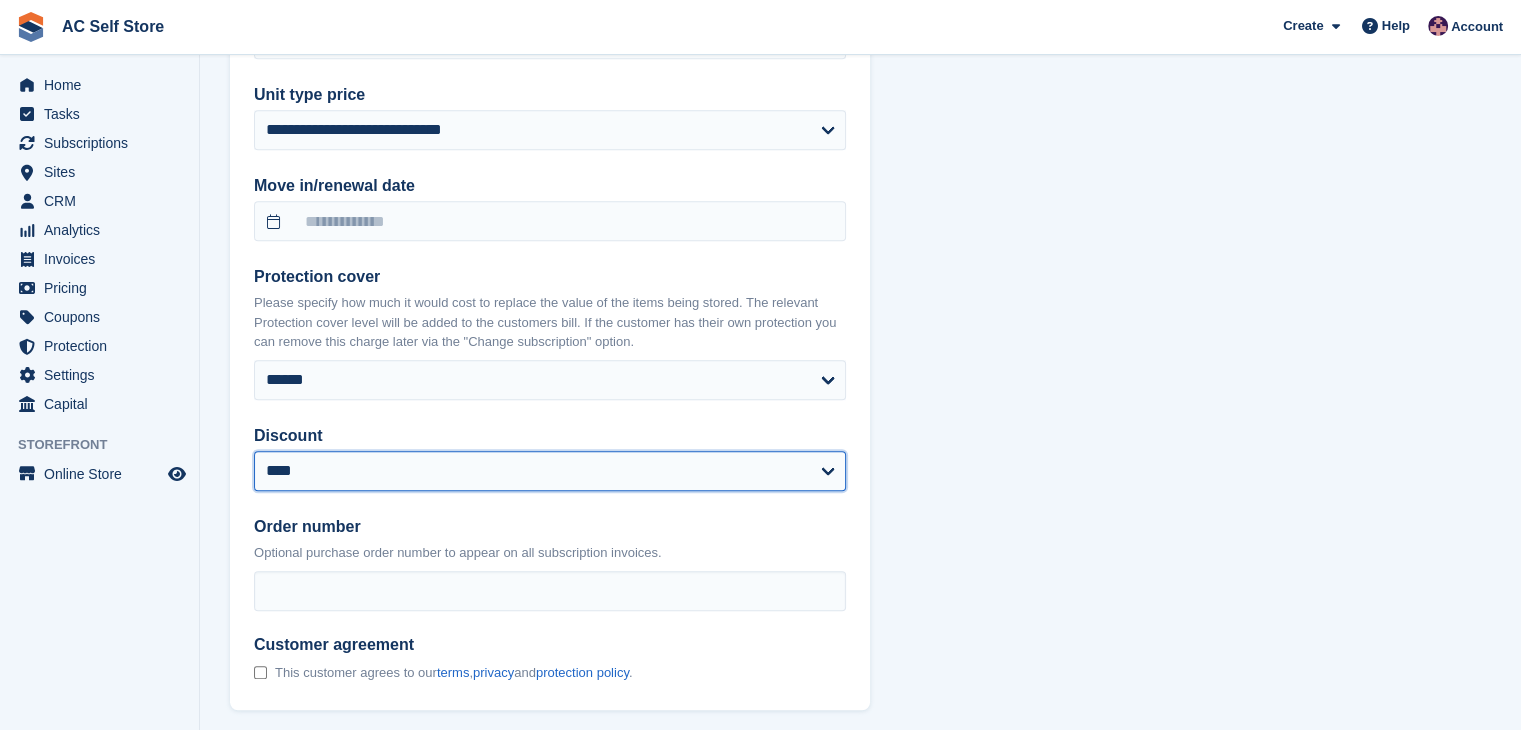 click on "**********" at bounding box center [550, 471] 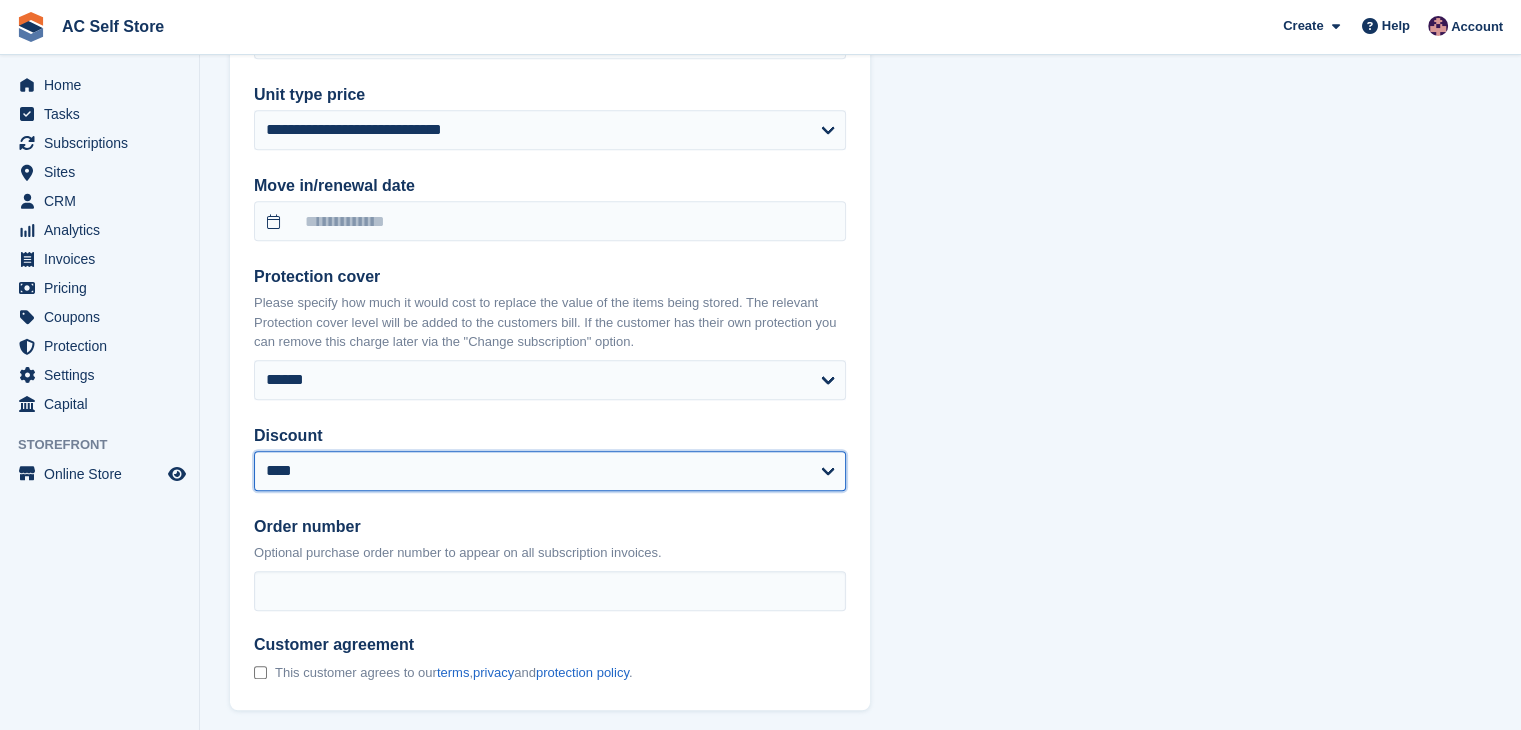 select on "****" 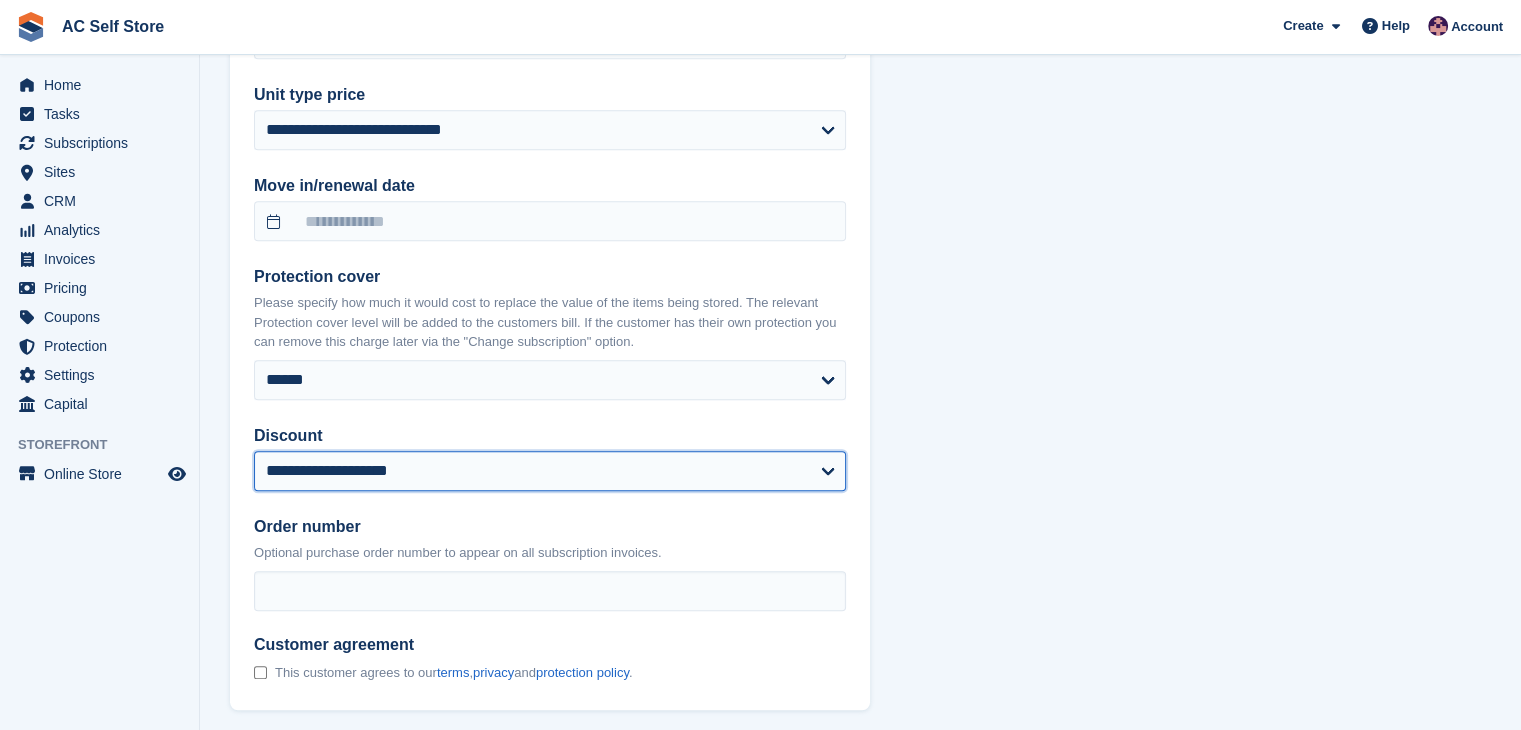 click on "**********" at bounding box center (550, 471) 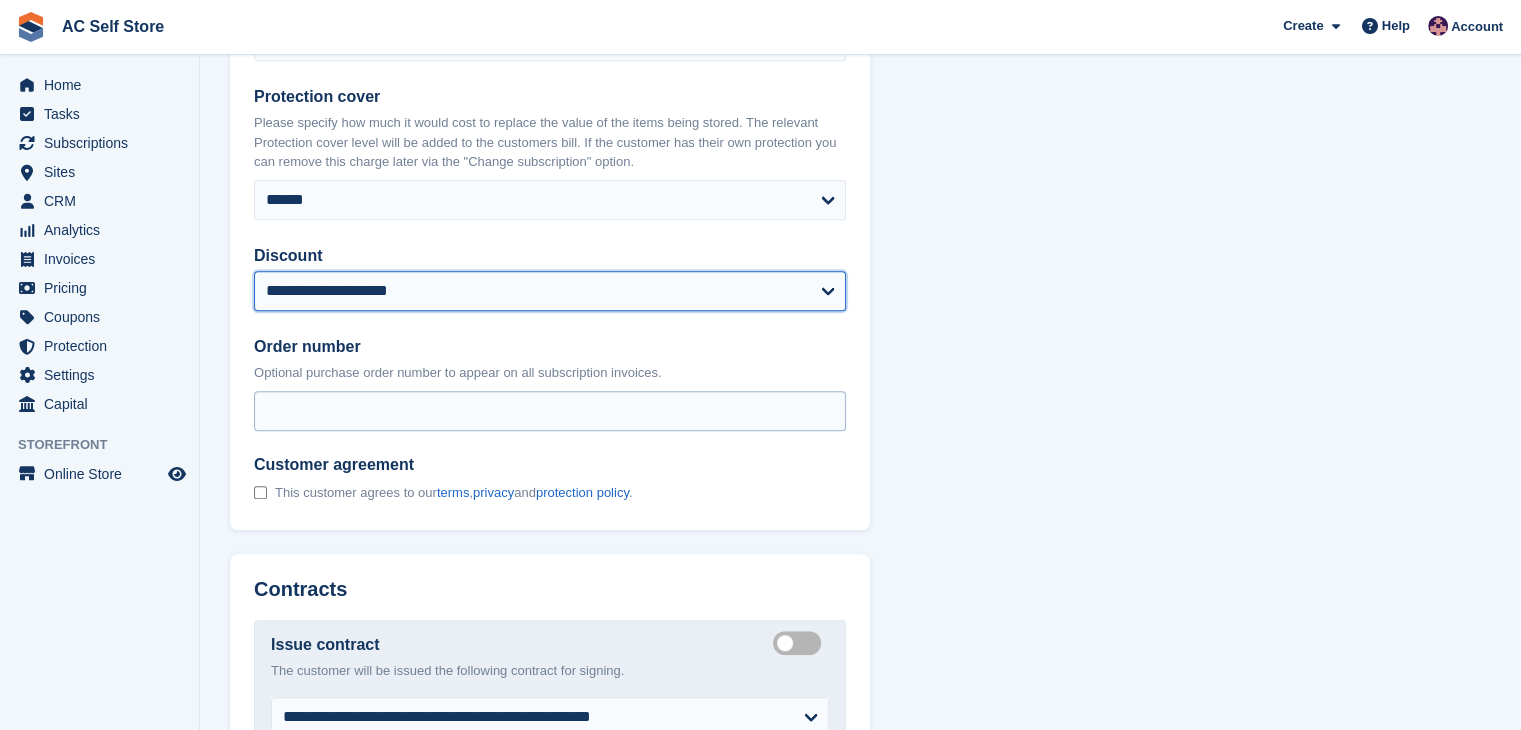 select 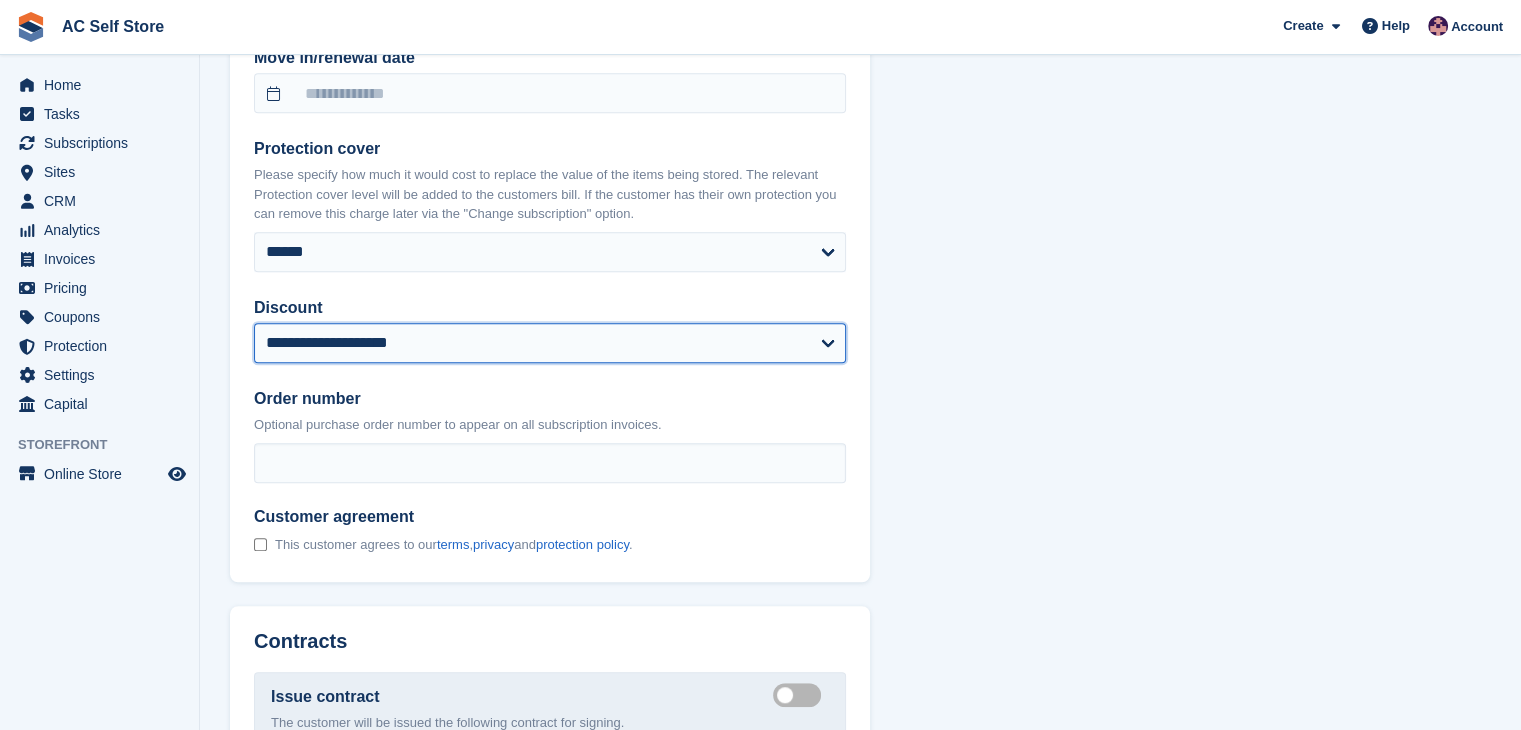scroll, scrollTop: 1172, scrollLeft: 0, axis: vertical 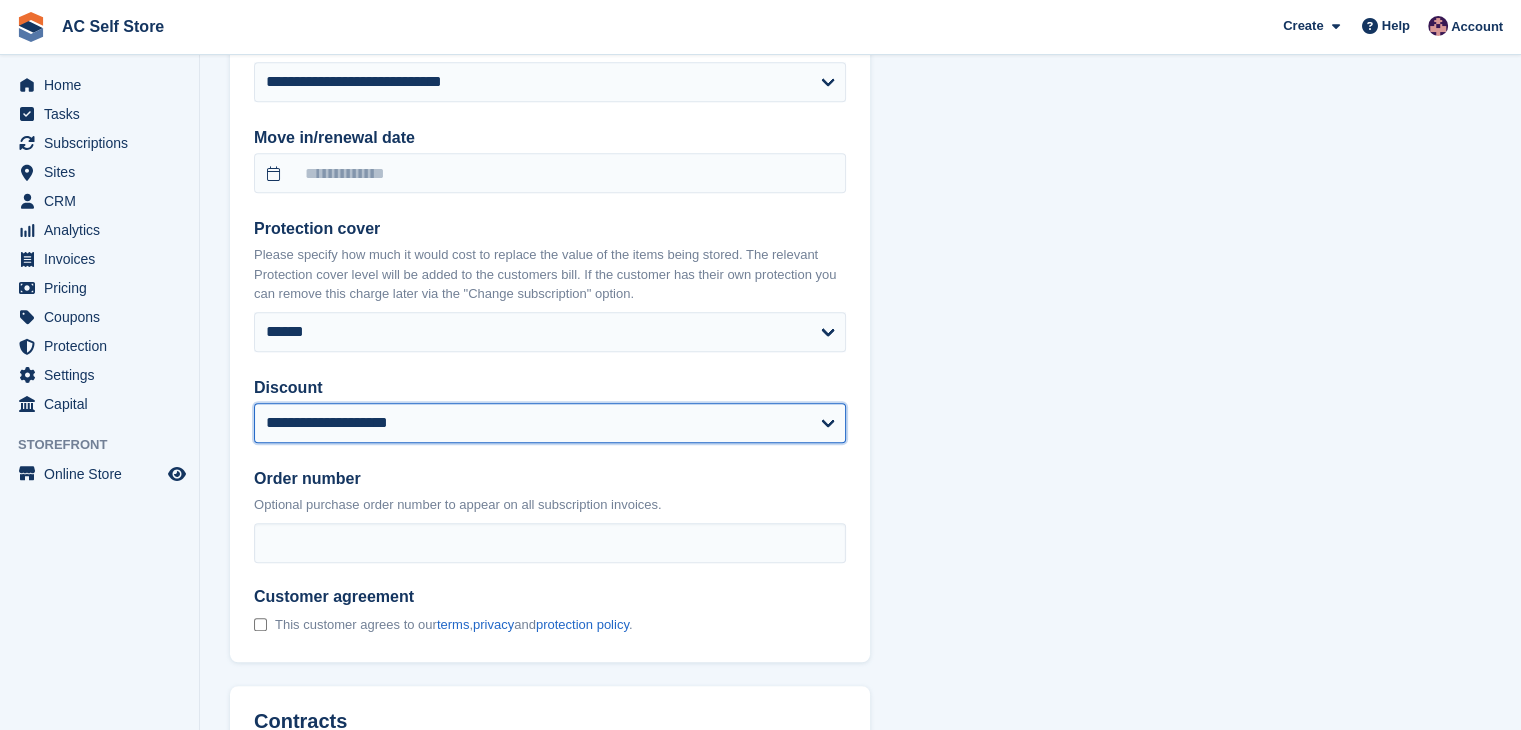 click on "**********" at bounding box center [550, 423] 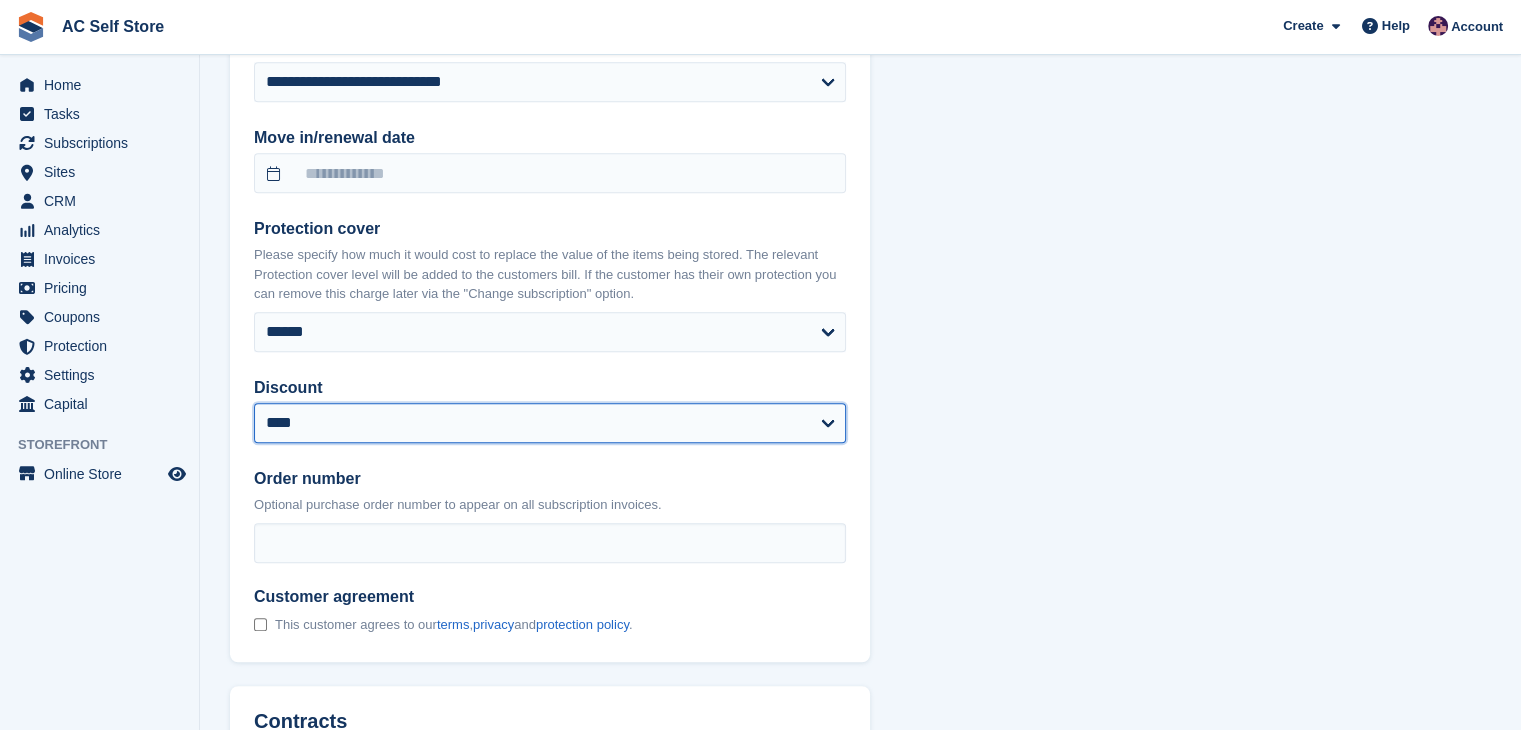 click on "**********" at bounding box center (550, 423) 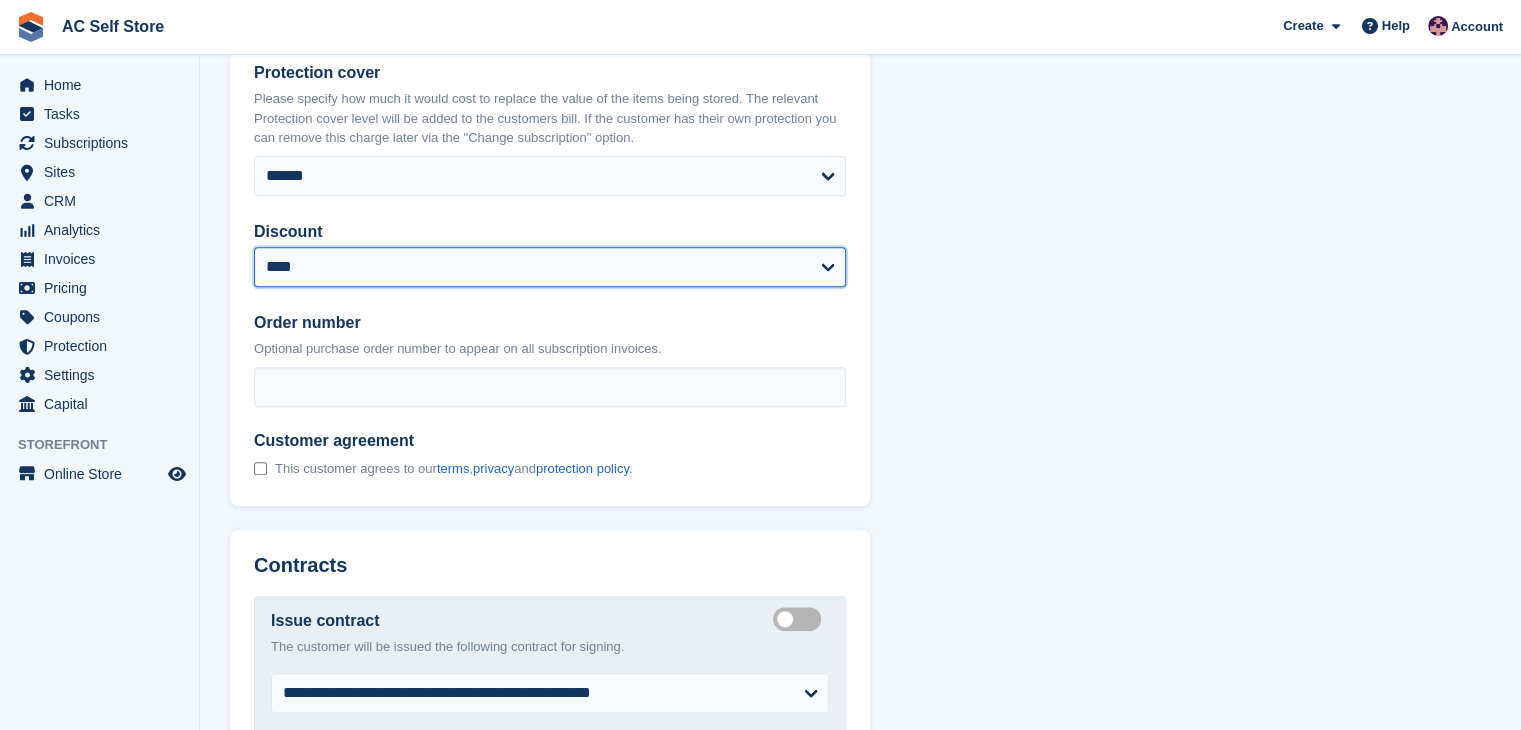 select 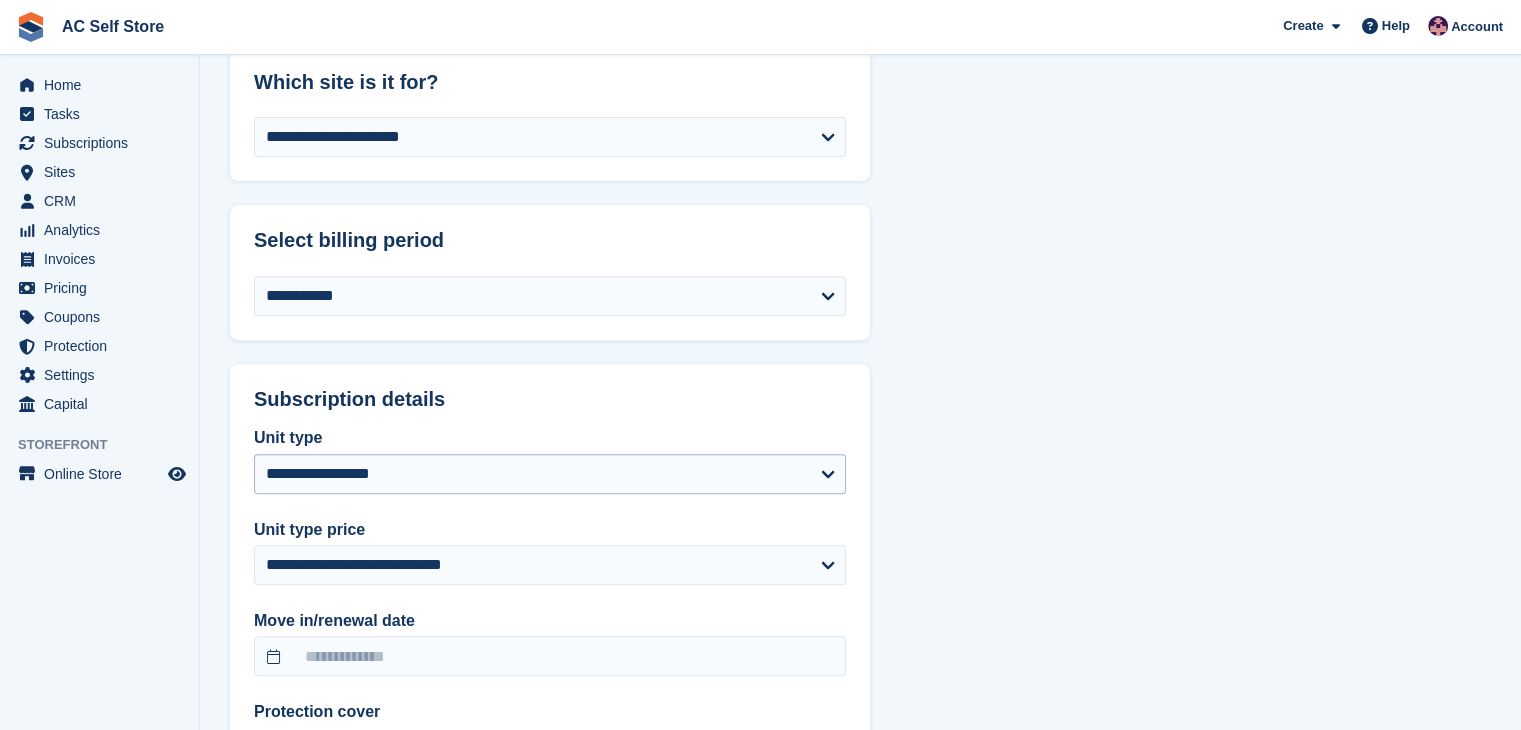 scroll, scrollTop: 724, scrollLeft: 0, axis: vertical 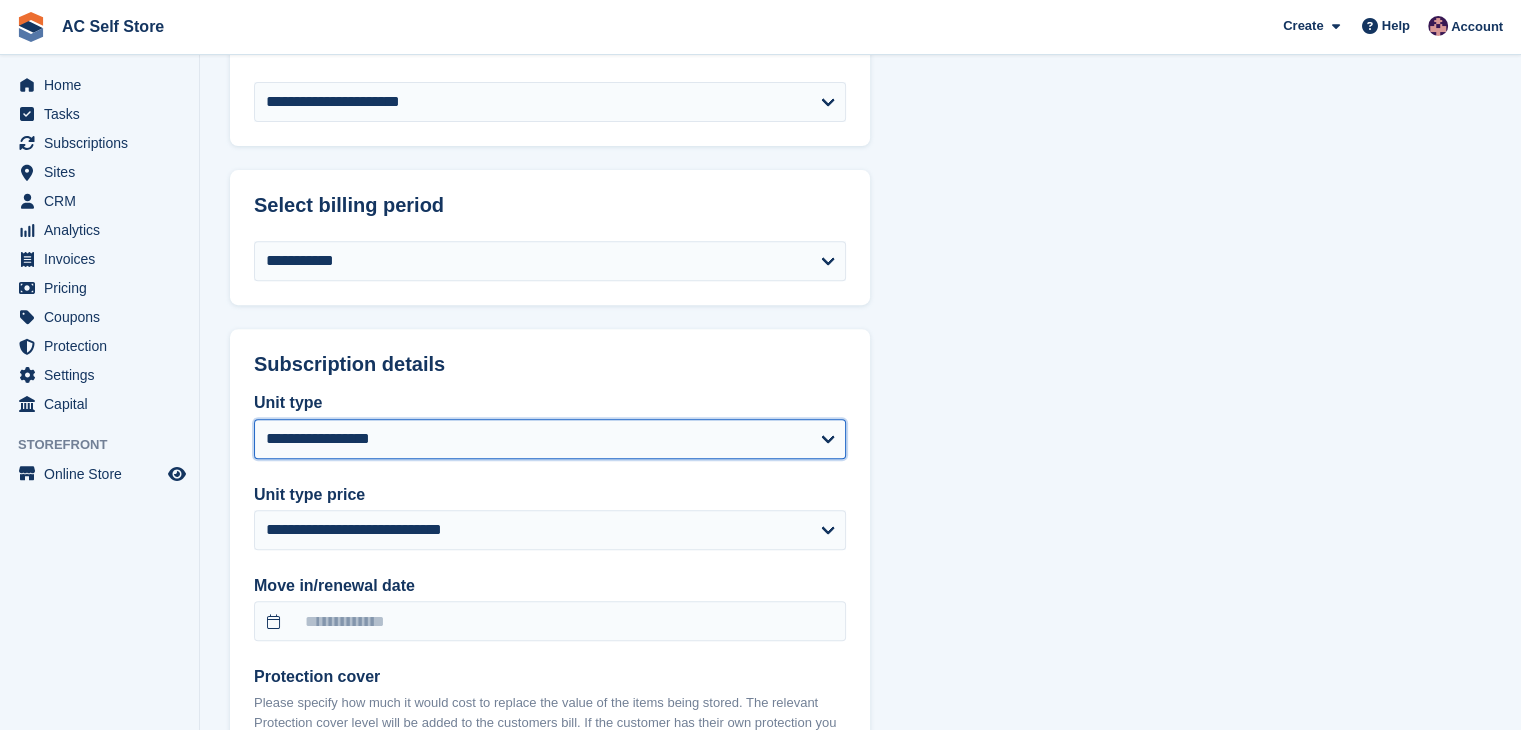 click on "**********" at bounding box center [550, 439] 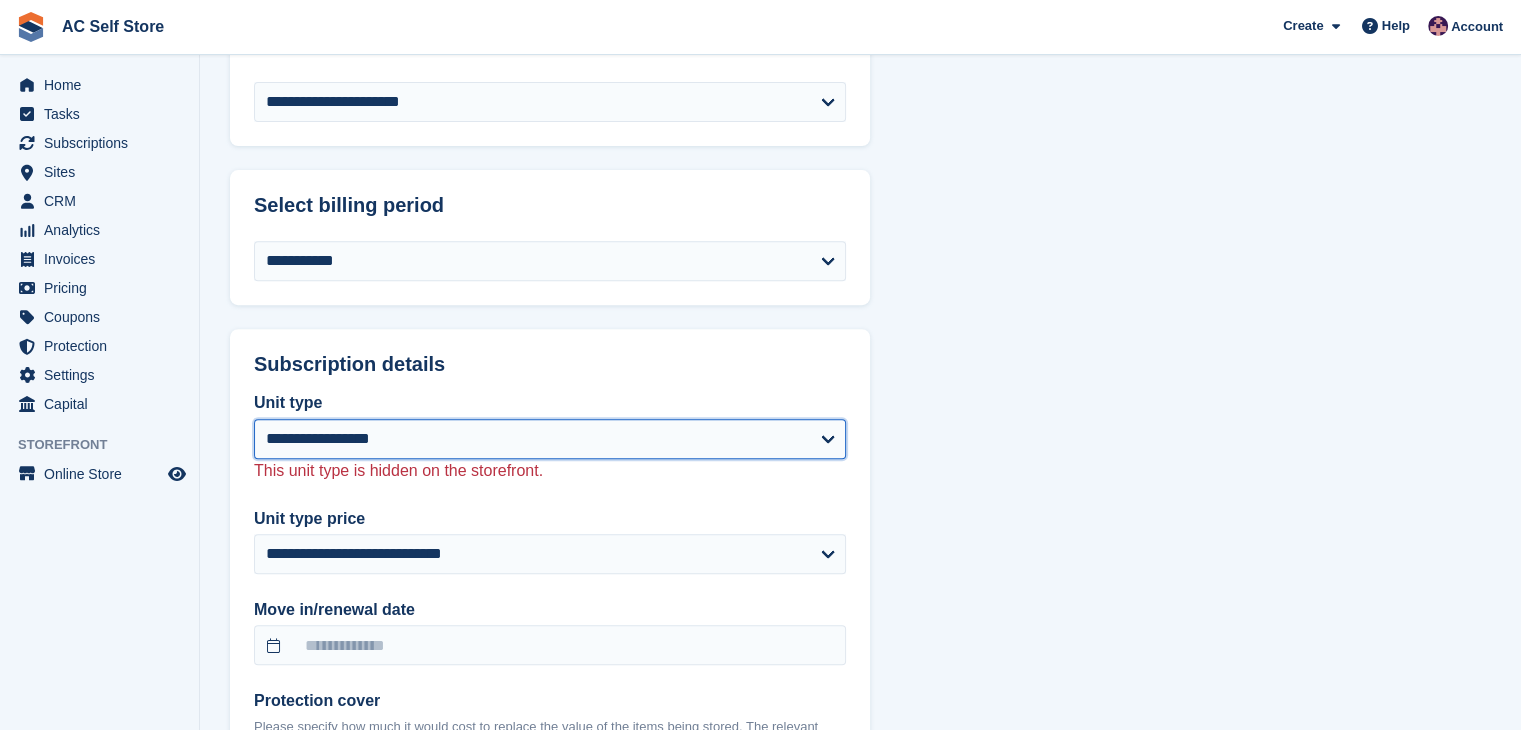 click on "**********" at bounding box center (550, 439) 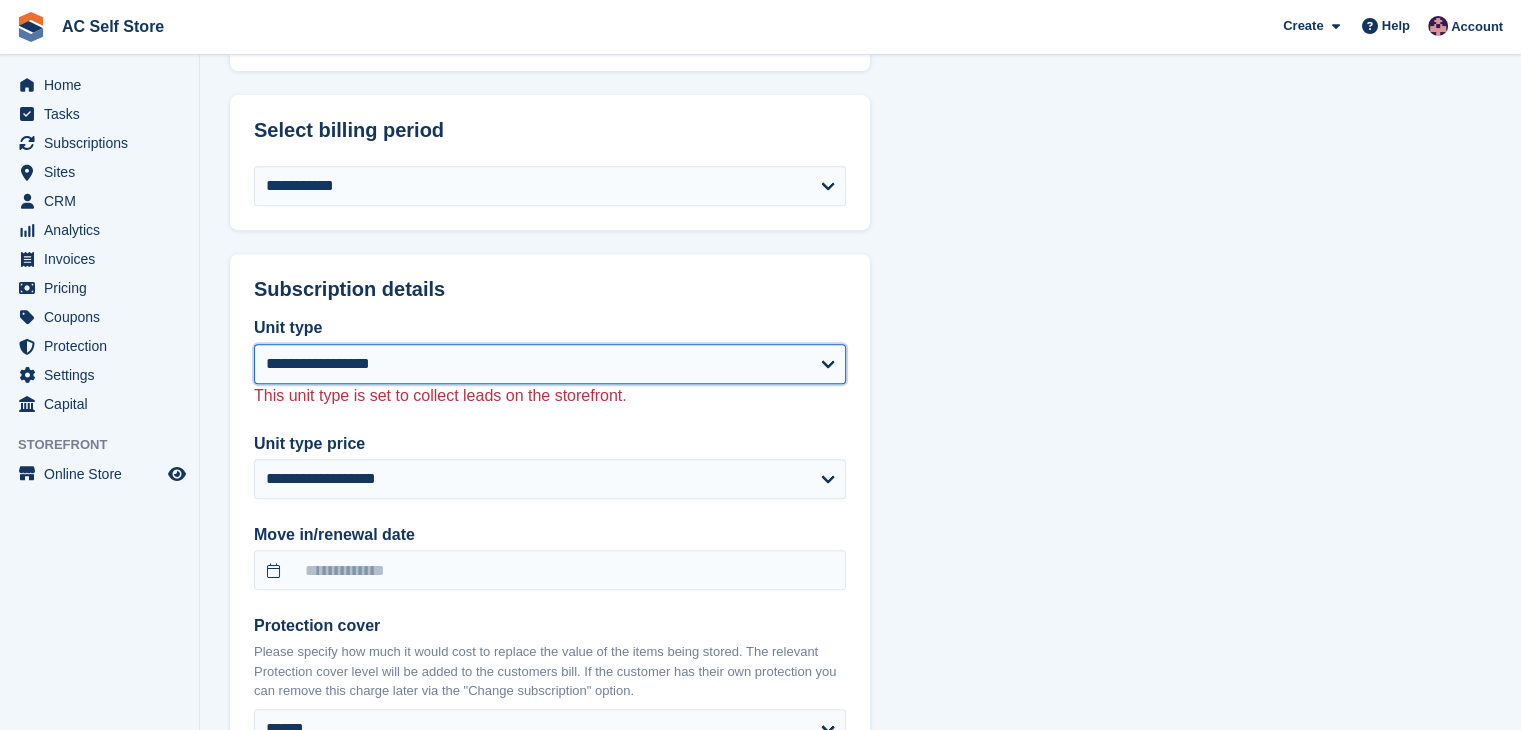 scroll, scrollTop: 824, scrollLeft: 0, axis: vertical 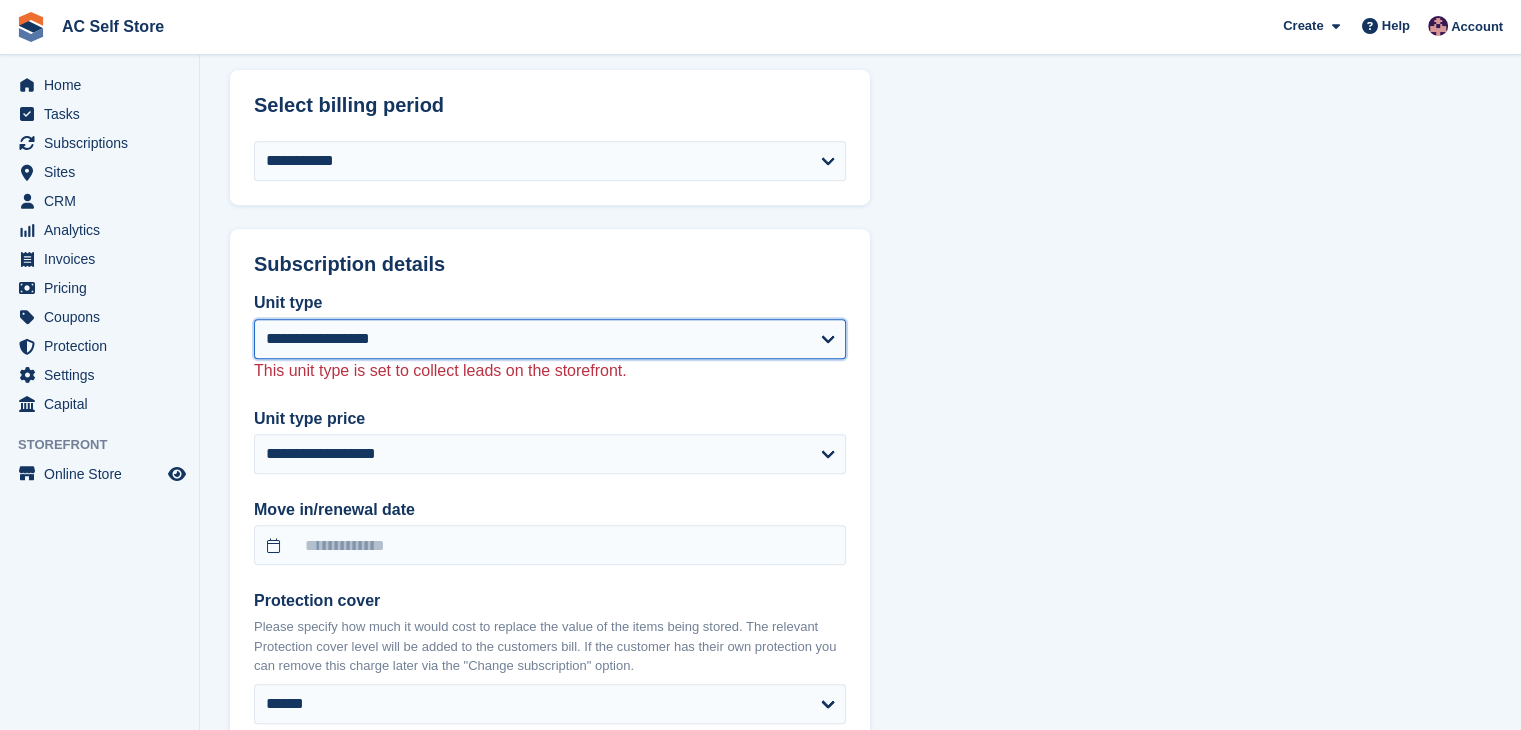 click on "**********" at bounding box center [550, 339] 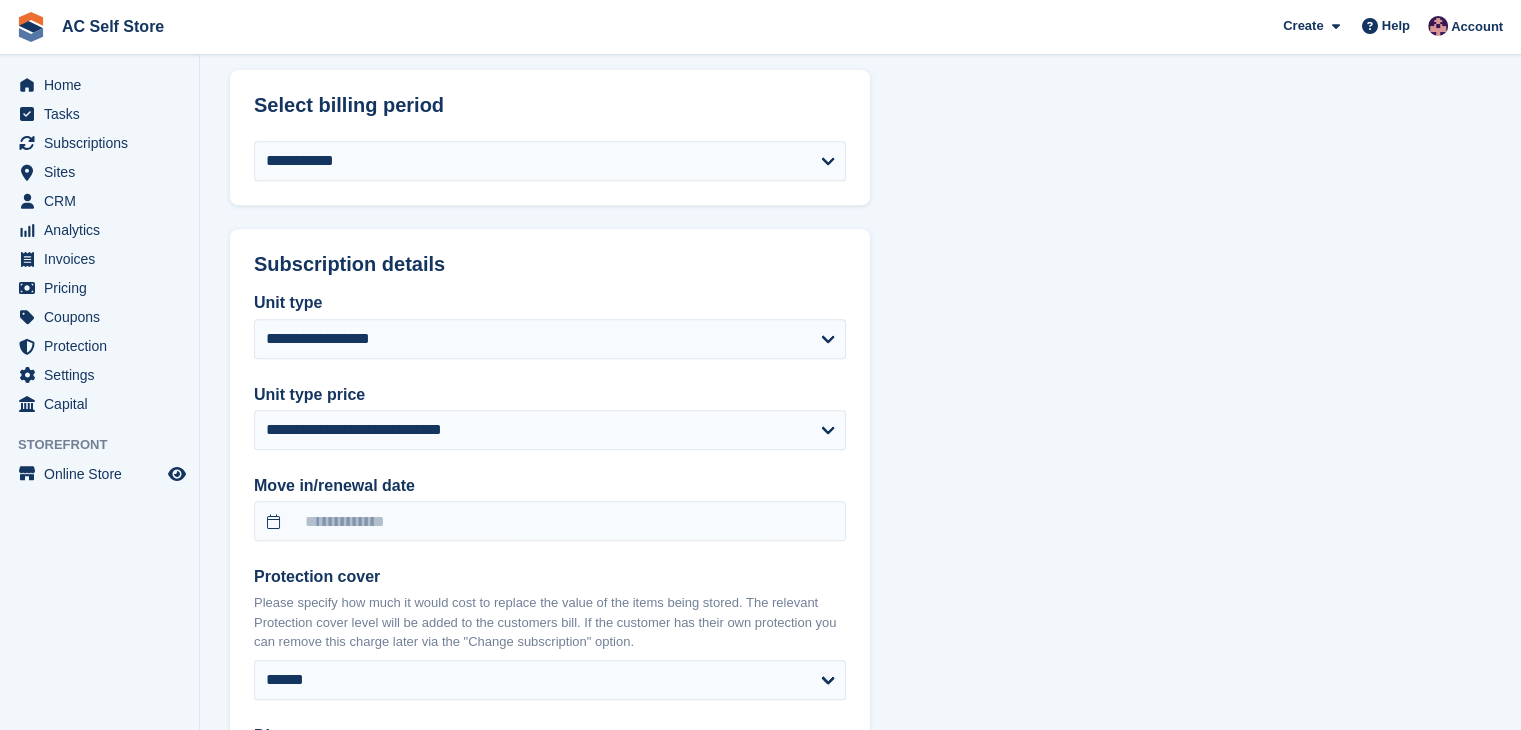 click on "**********" at bounding box center [550, 642] 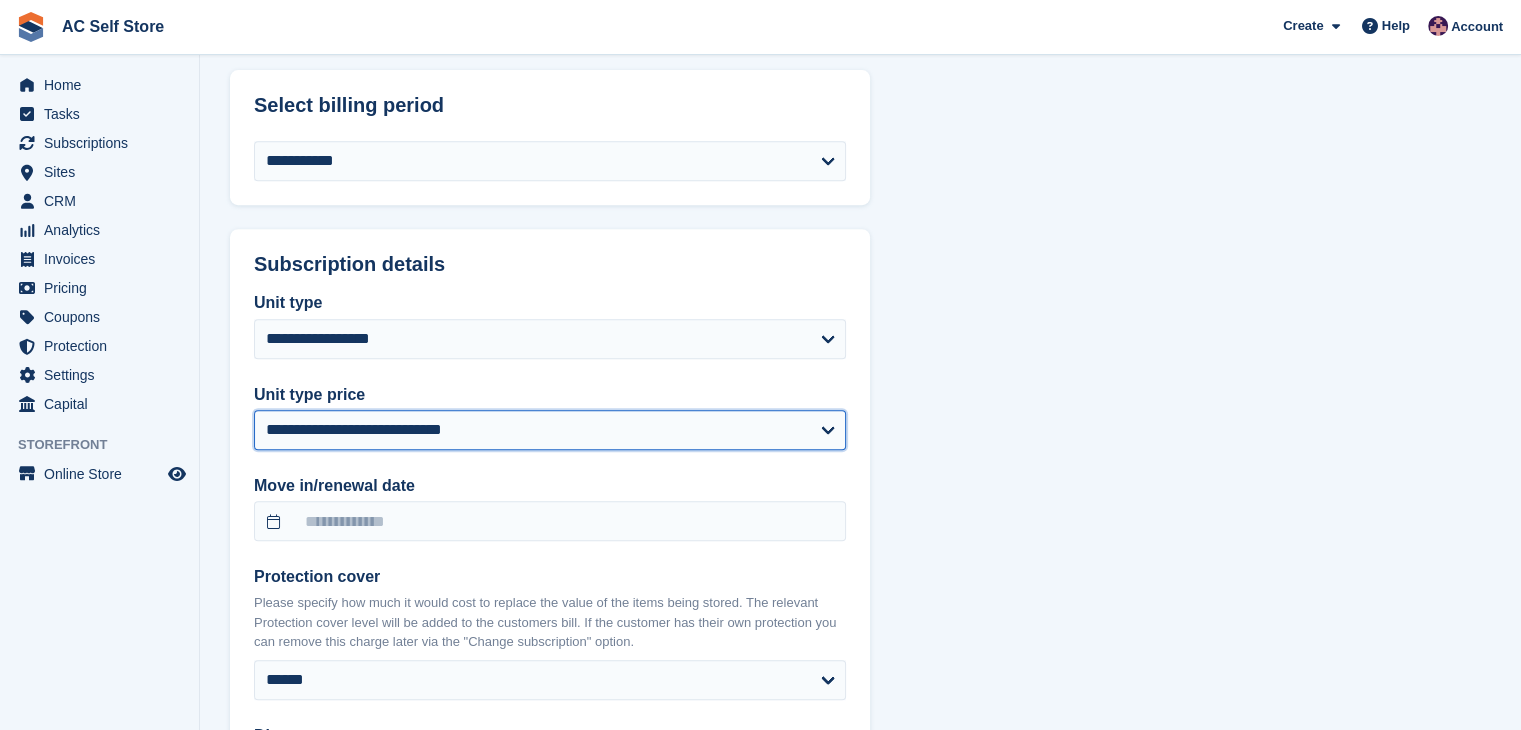 click on "**********" at bounding box center [550, 430] 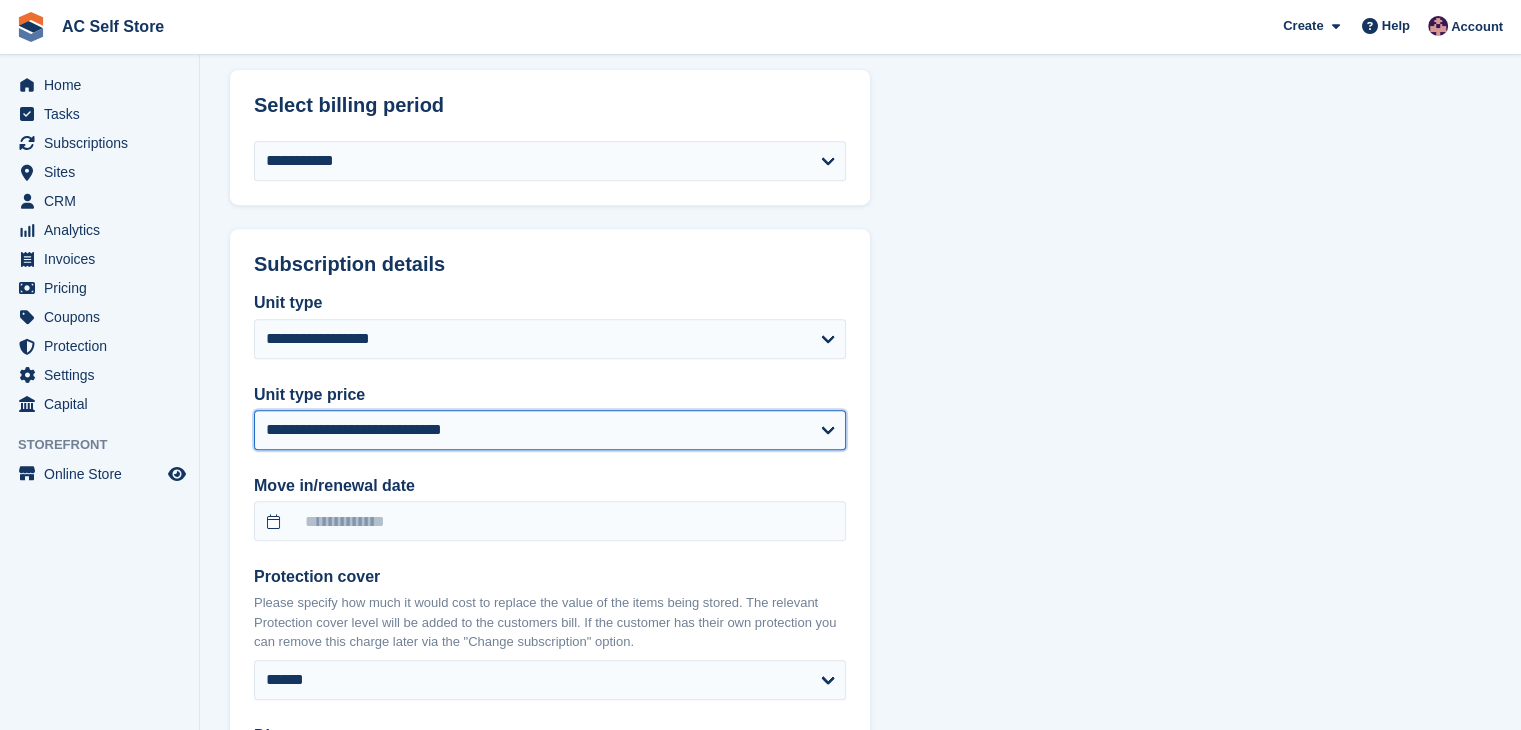 click on "**********" at bounding box center (550, 430) 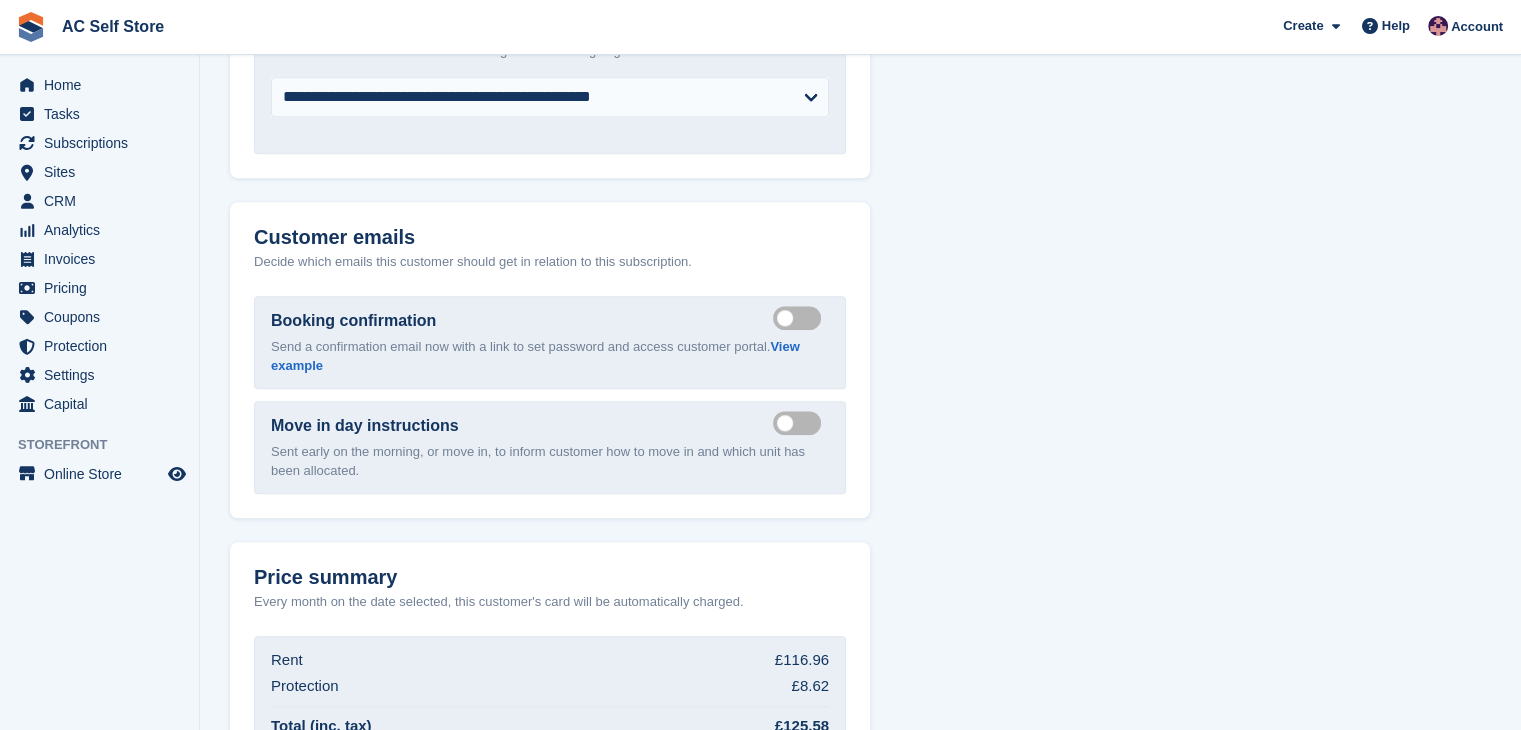 scroll, scrollTop: 2124, scrollLeft: 0, axis: vertical 